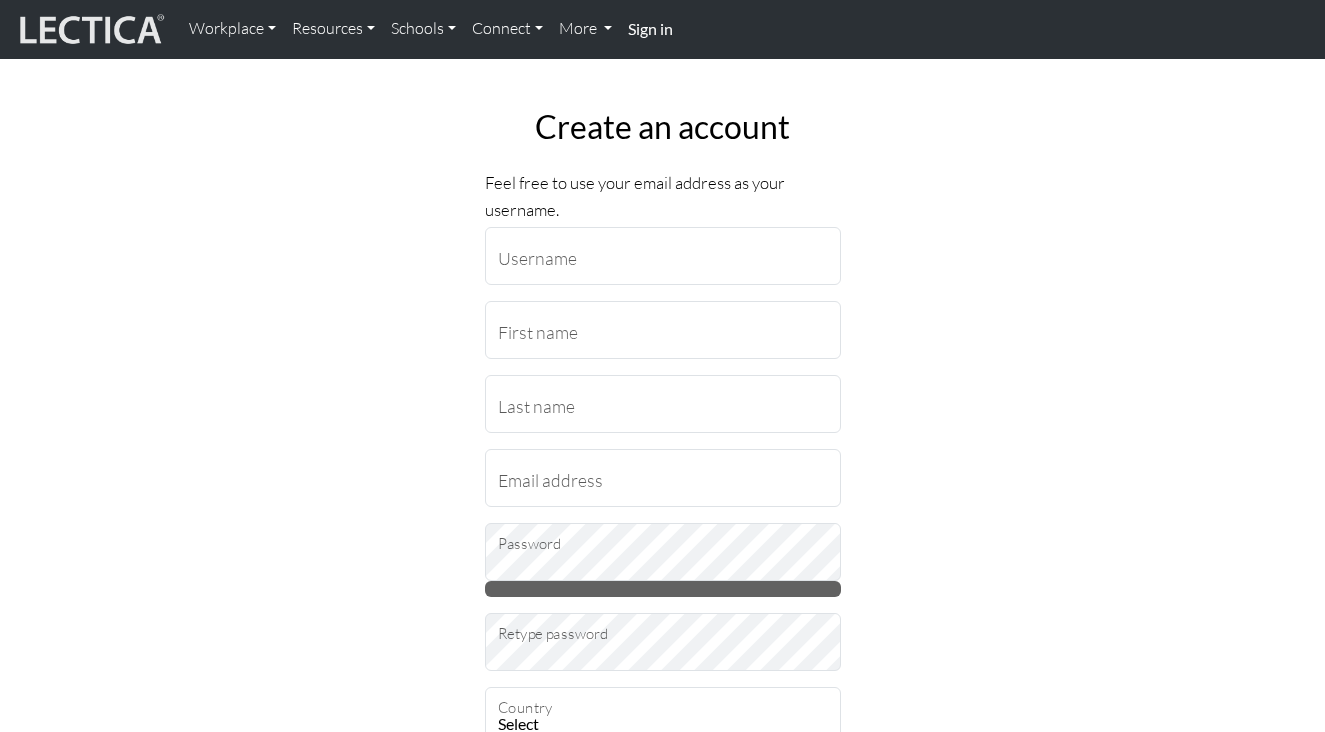 scroll, scrollTop: 90, scrollLeft: 0, axis: vertical 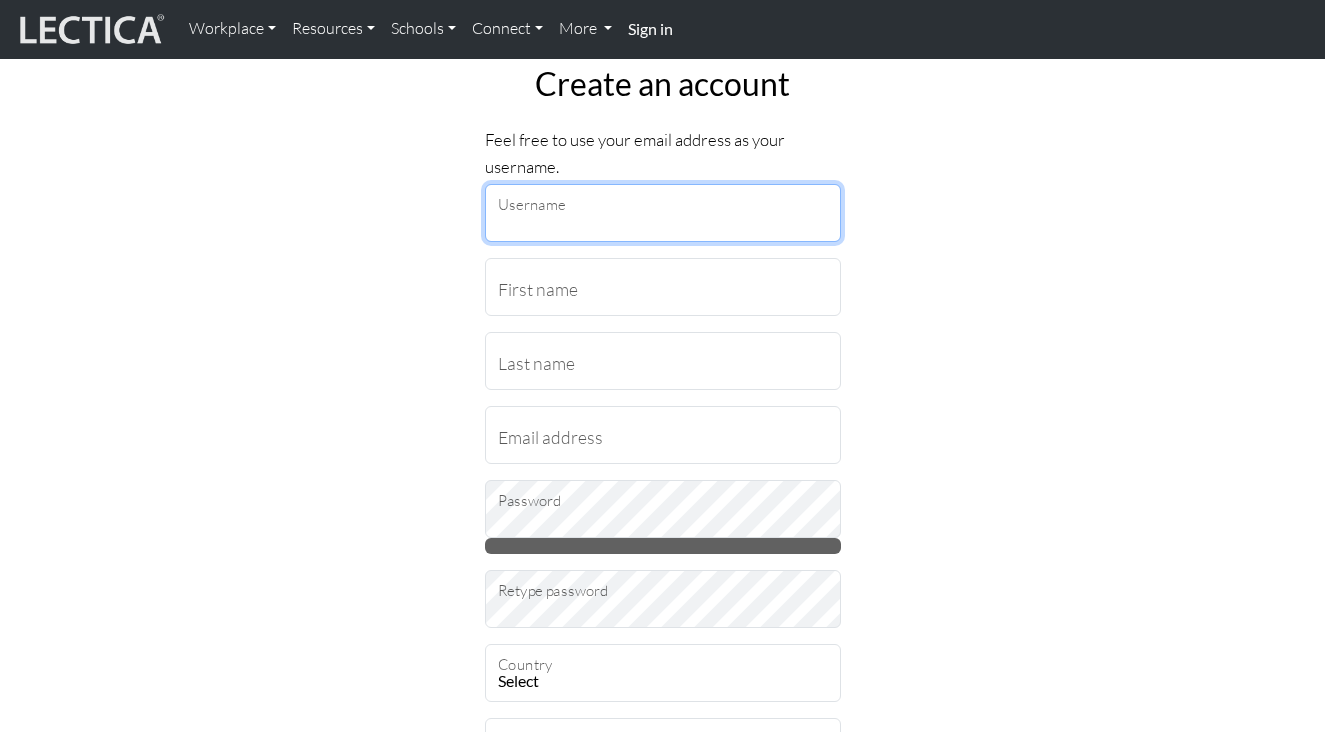 click on "Username" at bounding box center [663, 213] 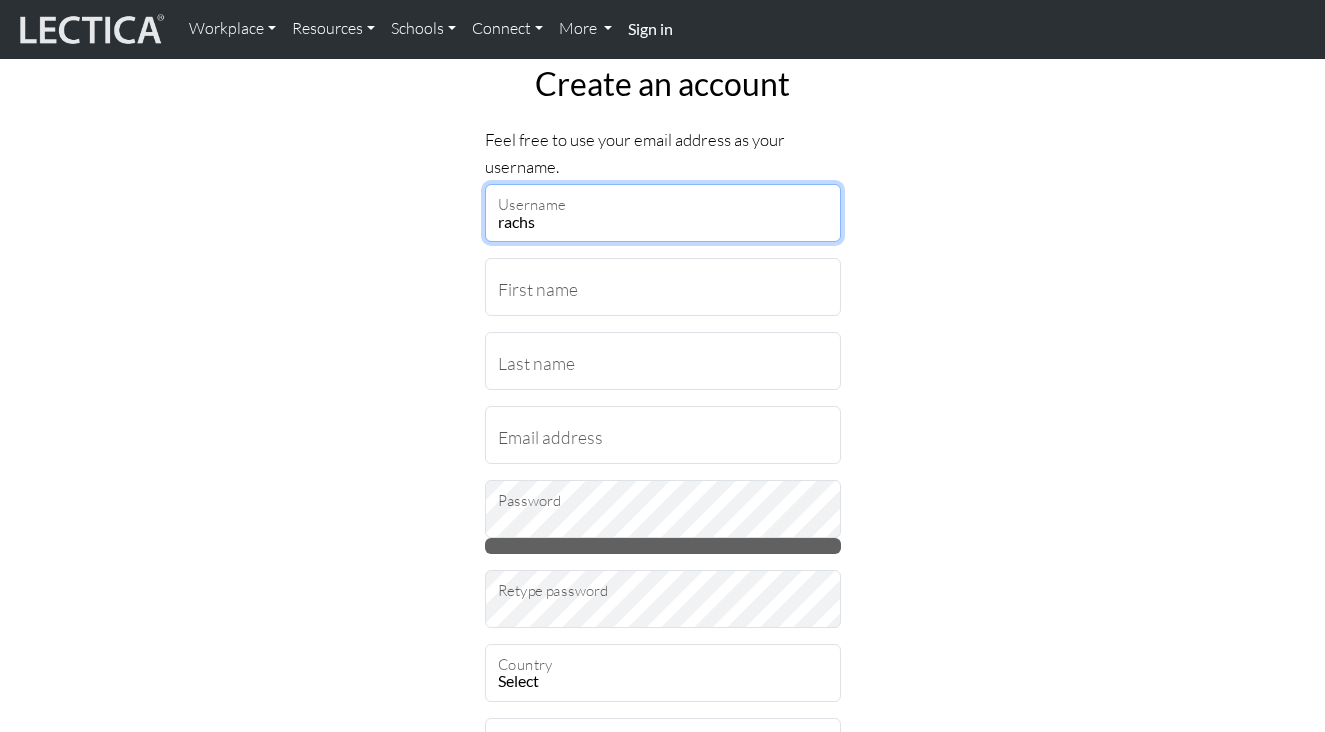 type on "rachs" 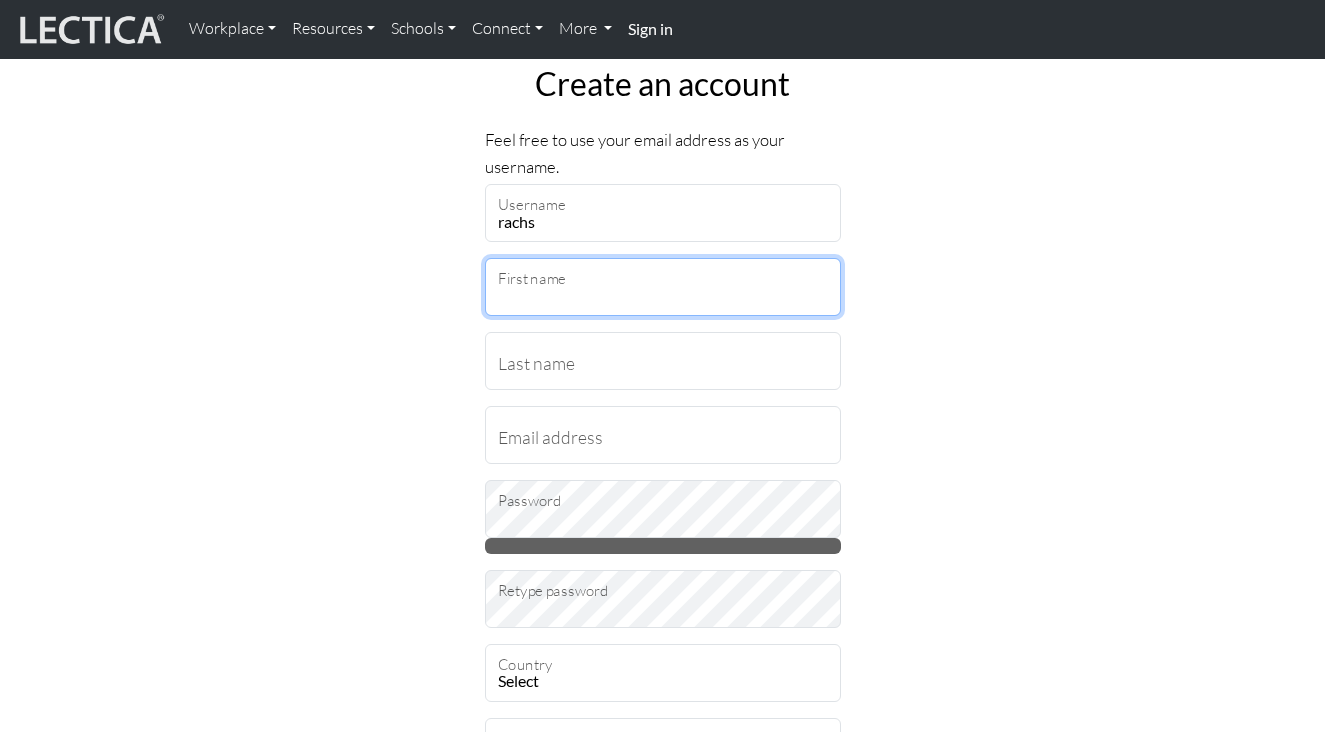 click on "First name" at bounding box center [663, 287] 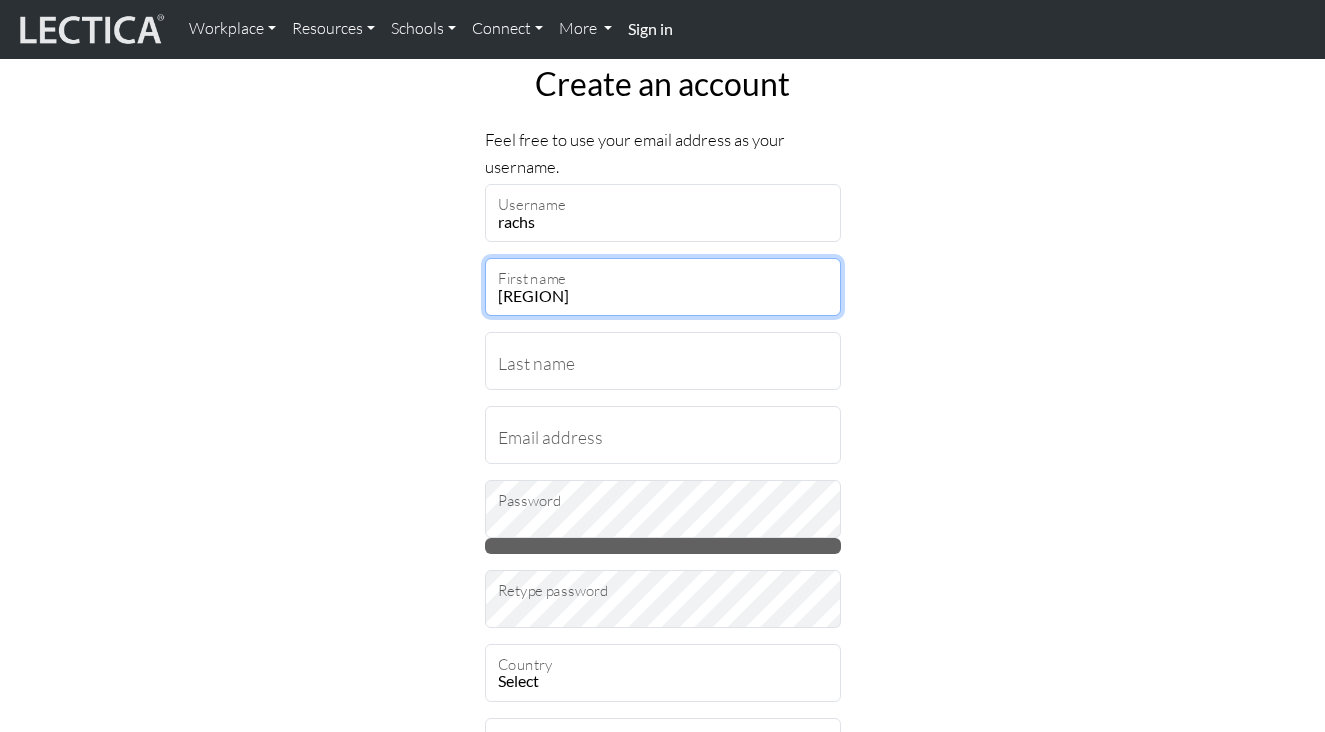type on "[CITY]" 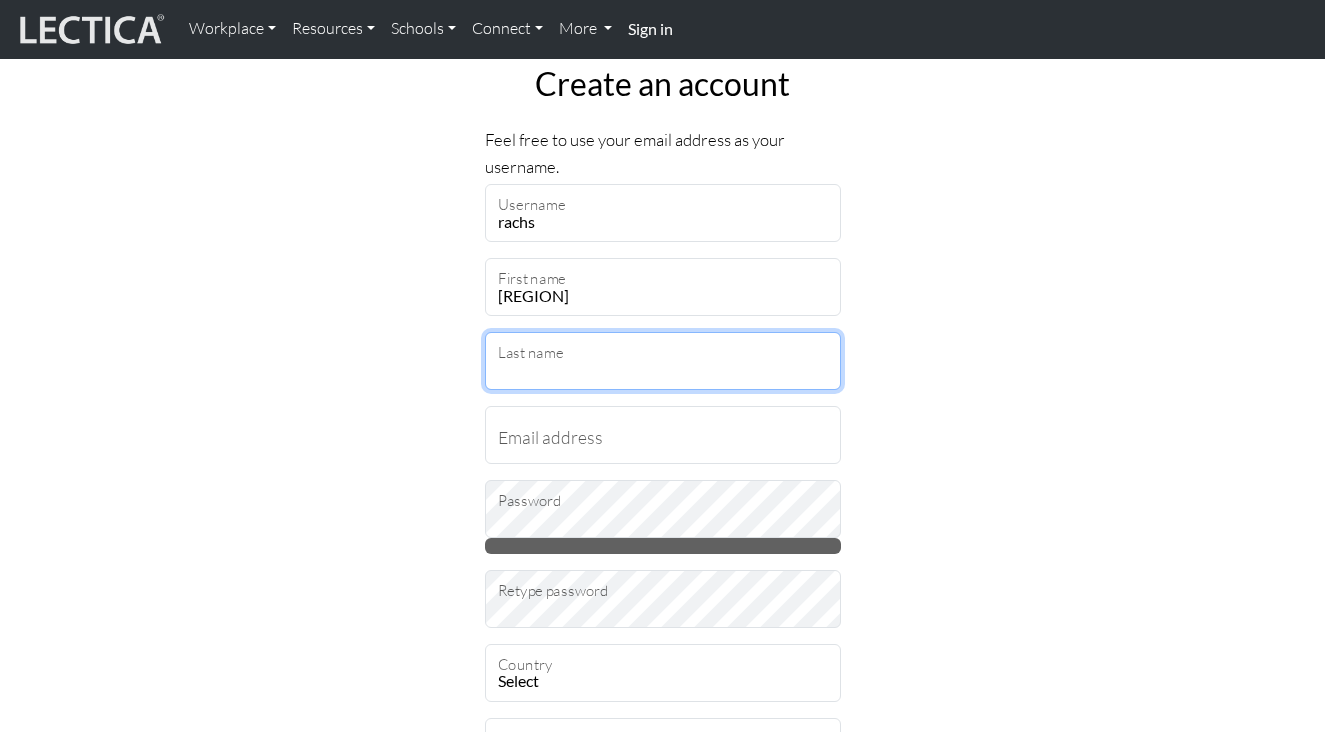 click on "Last name" at bounding box center [663, 361] 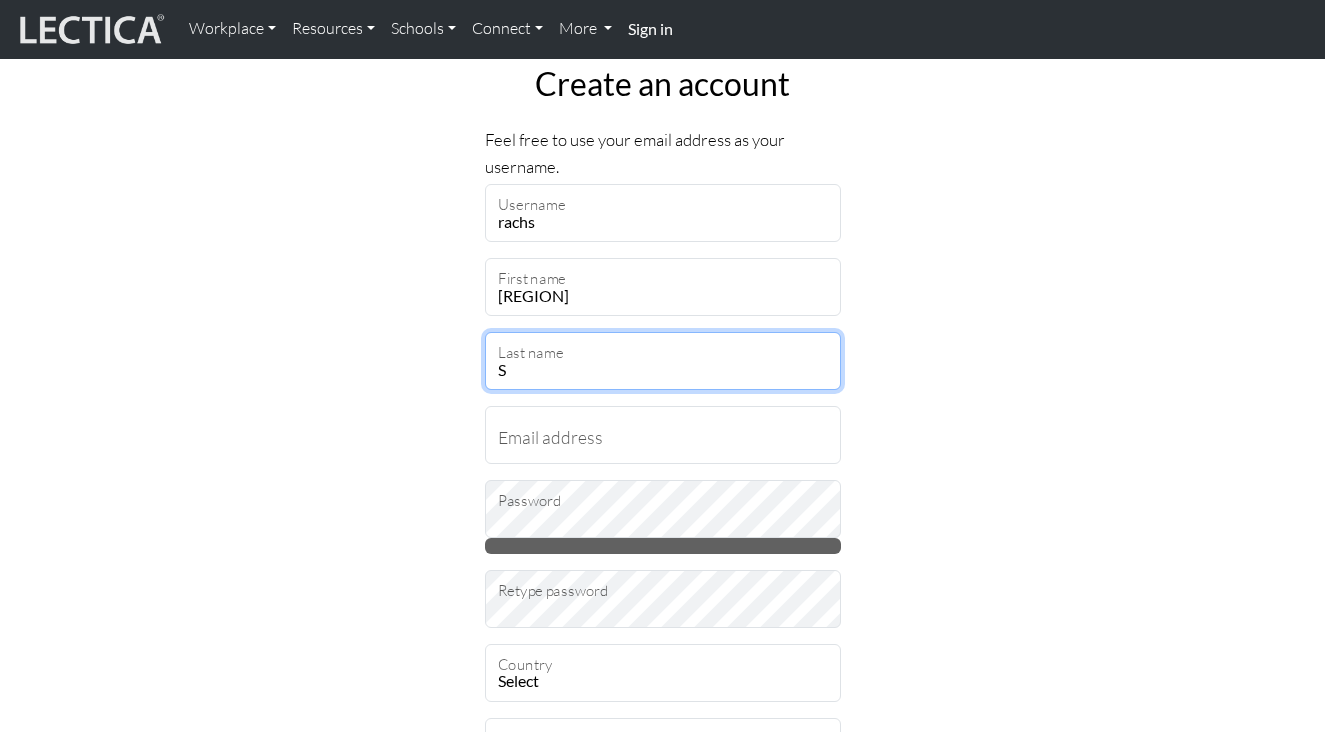 type on "S" 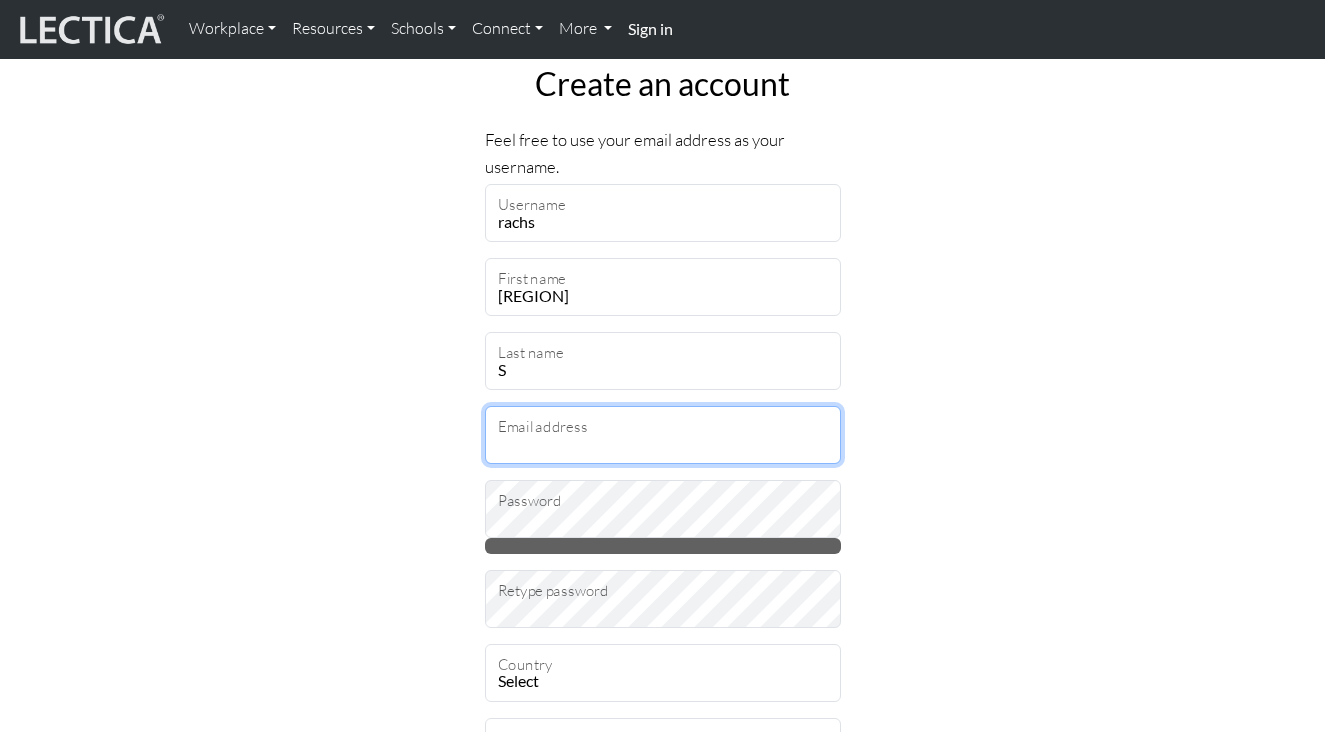 click on "Email address" at bounding box center (663, 435) 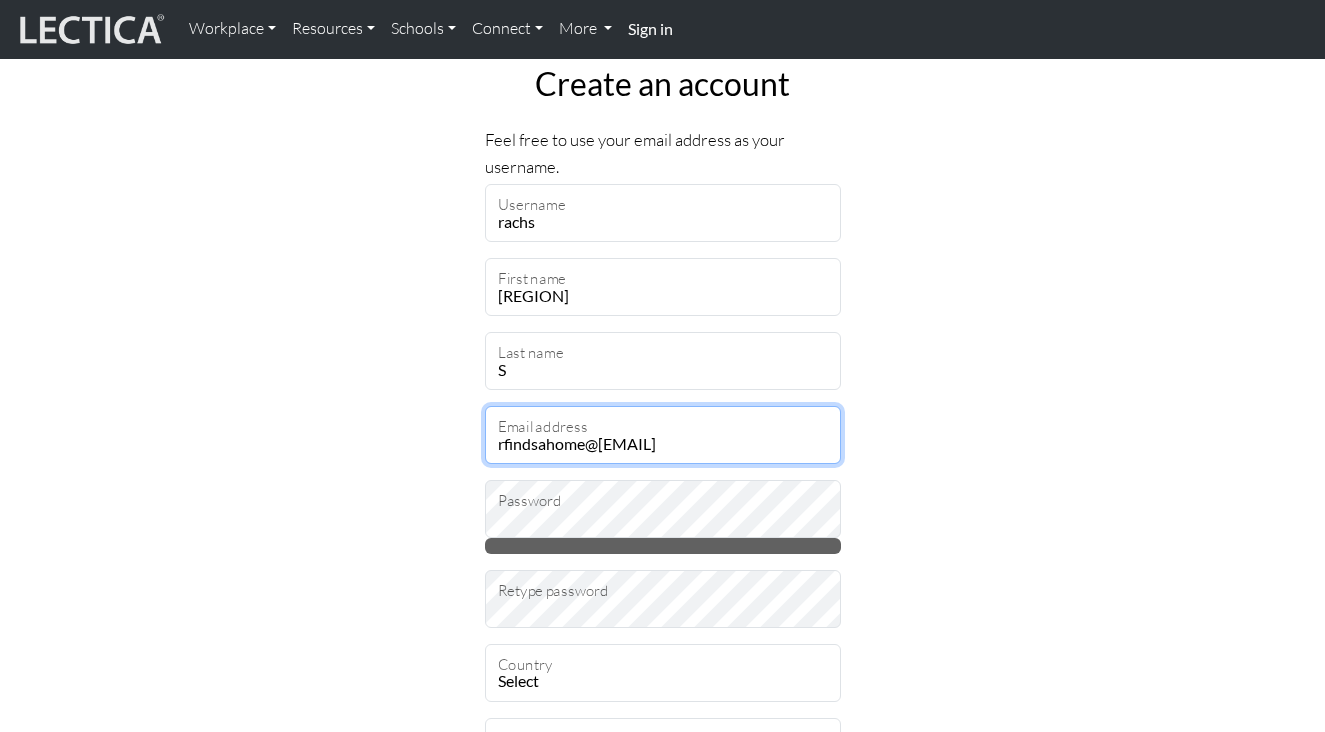 type on "rfindsahome@[EXAMPLE.COM]" 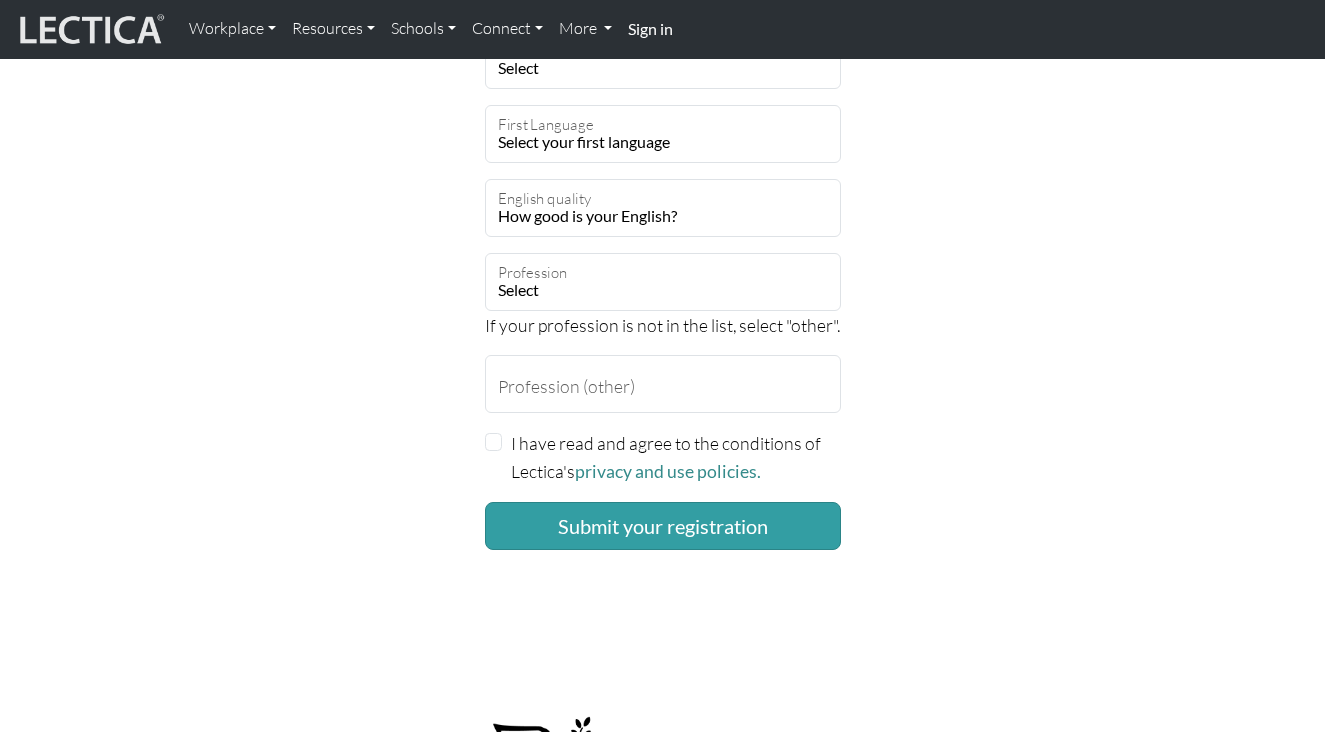 scroll, scrollTop: 1446, scrollLeft: 0, axis: vertical 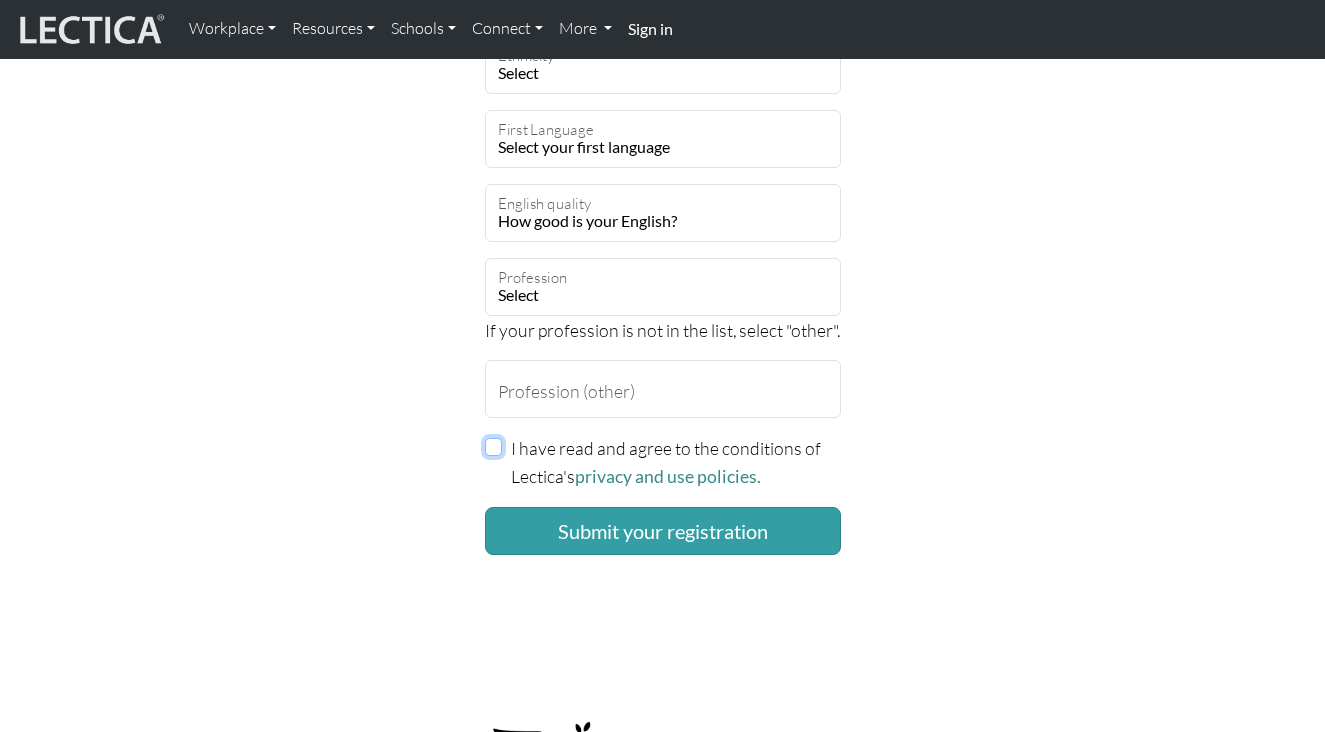 click on "I have read and agree to the conditions of Lectica's
privacy and use policies." at bounding box center [494, 447] 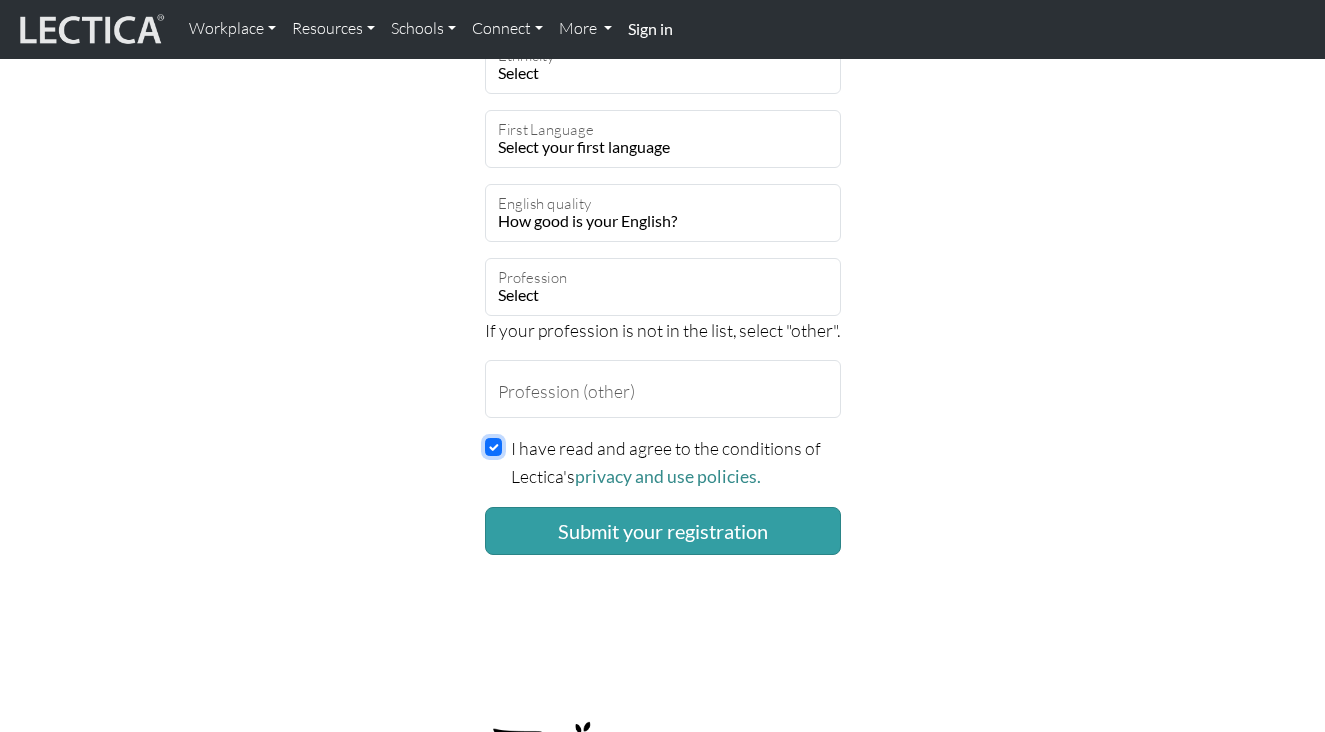 scroll, scrollTop: 1478, scrollLeft: 0, axis: vertical 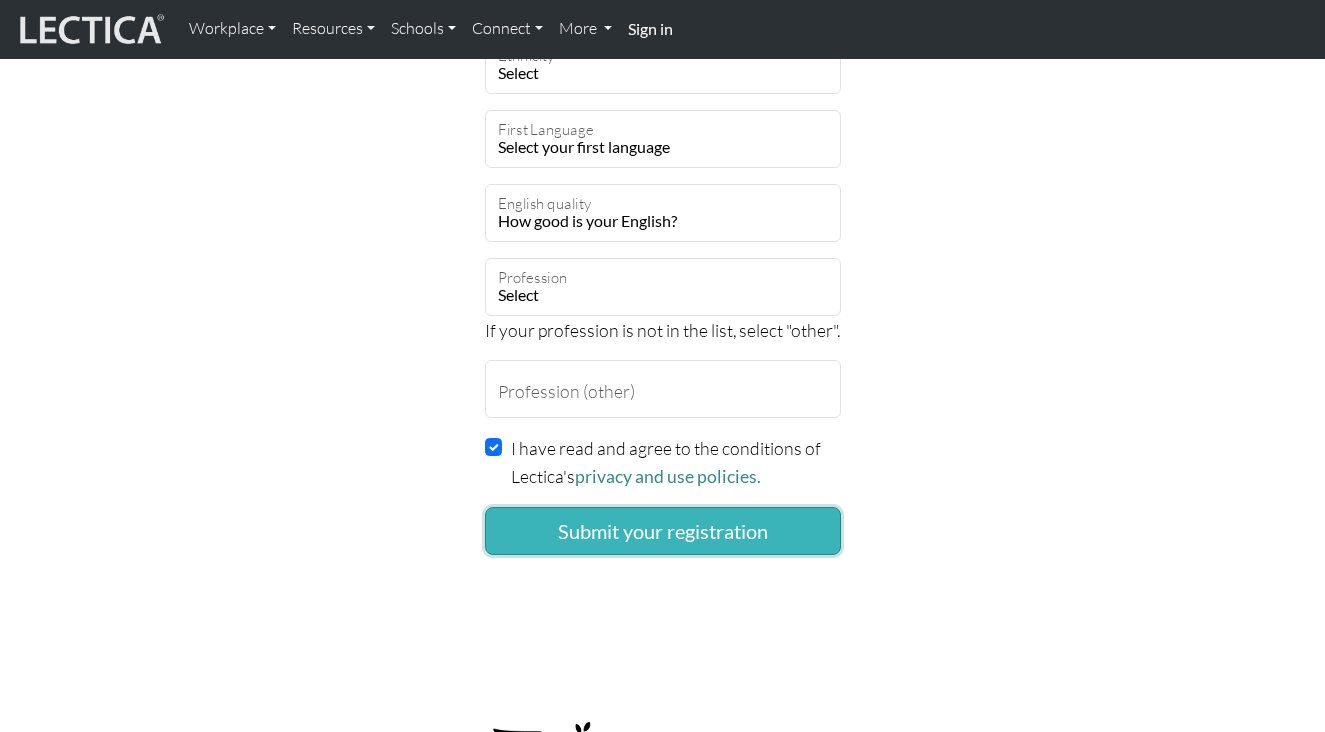 click on "Submit your registration" at bounding box center (663, 531) 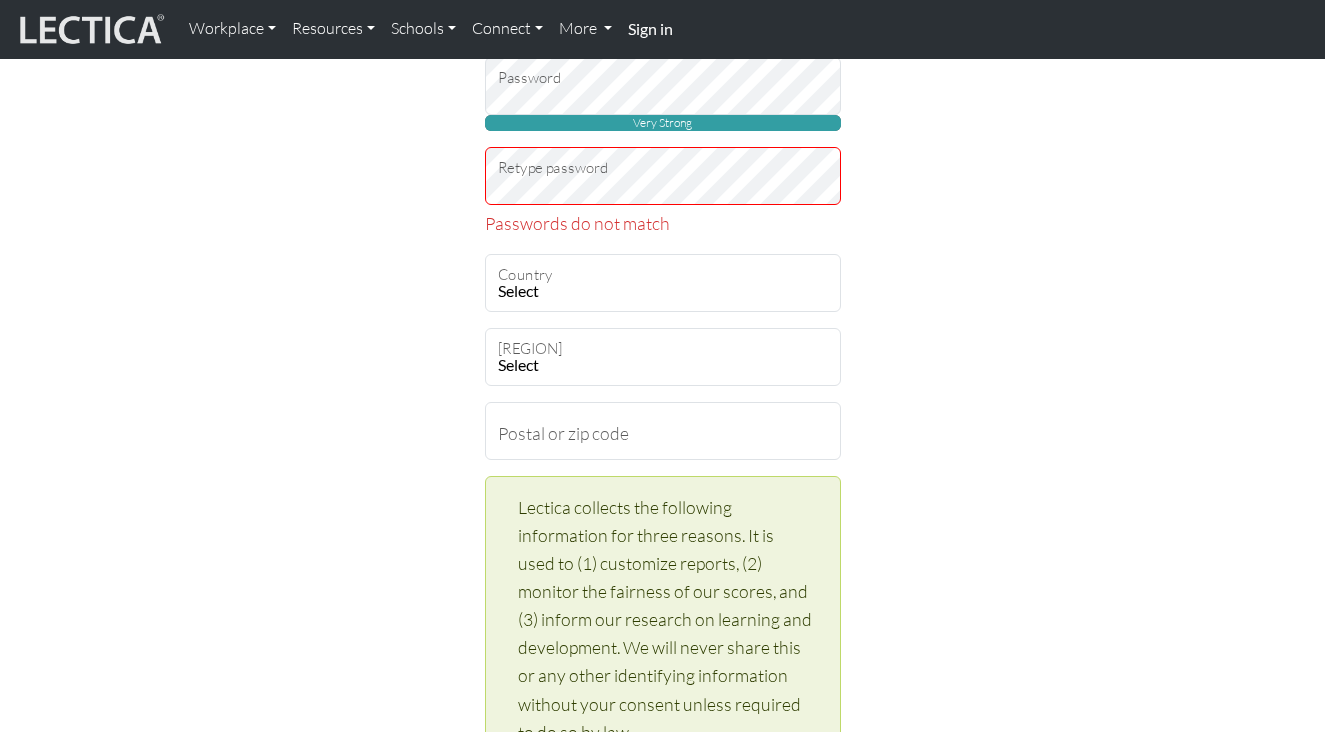 scroll, scrollTop: 133, scrollLeft: 0, axis: vertical 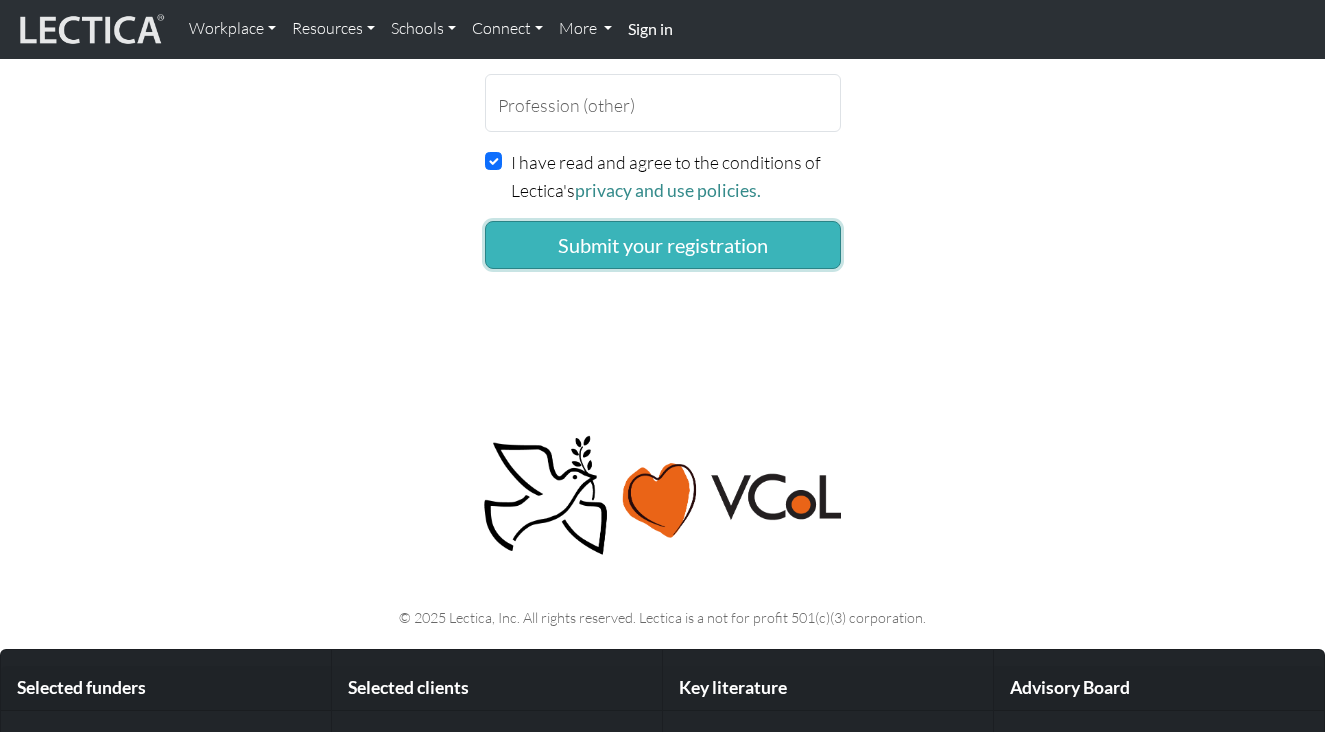 click on "Submit your registration" at bounding box center [663, 245] 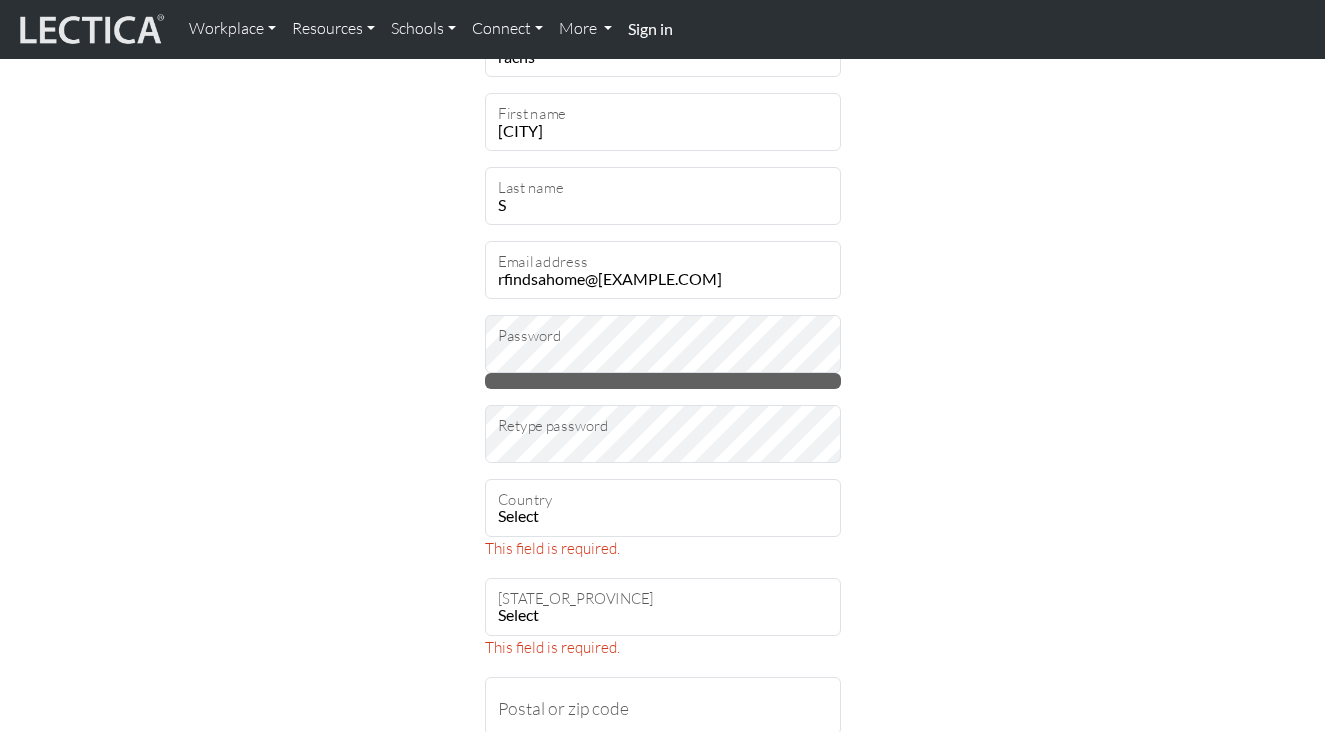 scroll, scrollTop: 412, scrollLeft: 0, axis: vertical 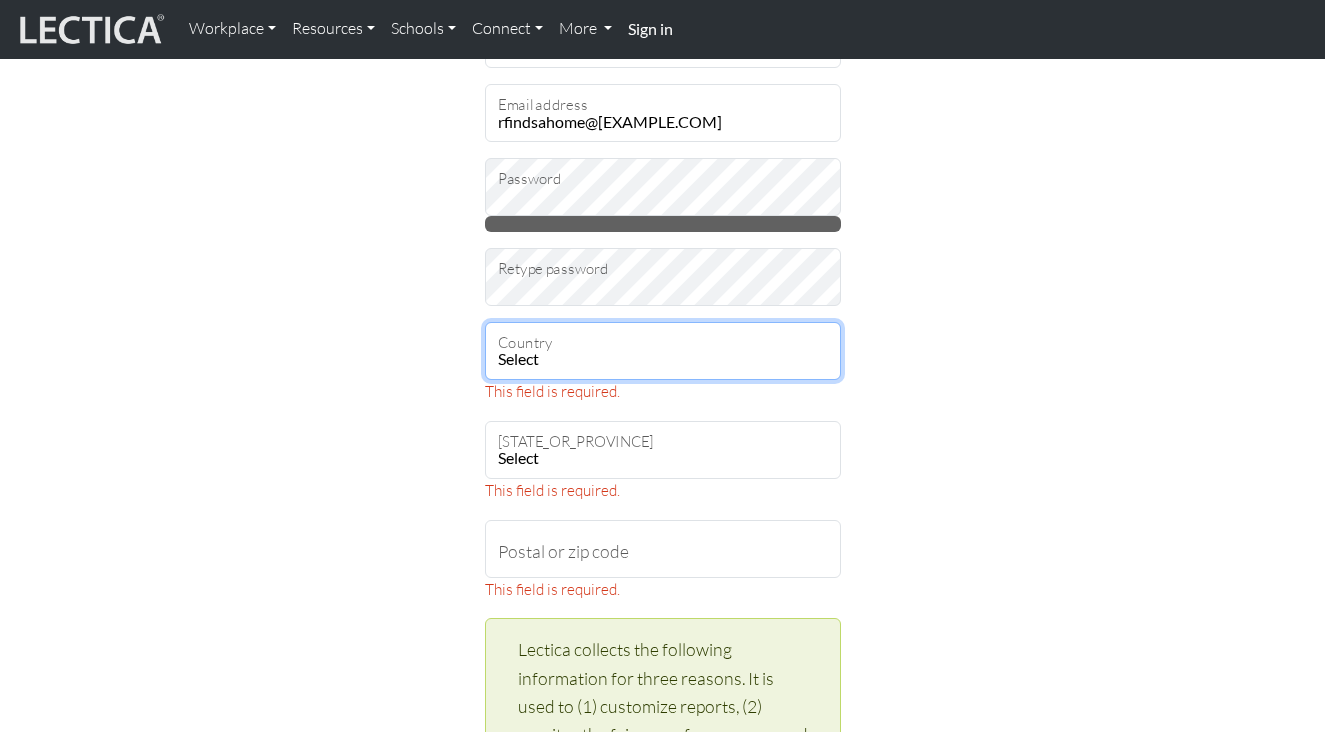 click on "[COUNTRY]" at bounding box center [663, 351] 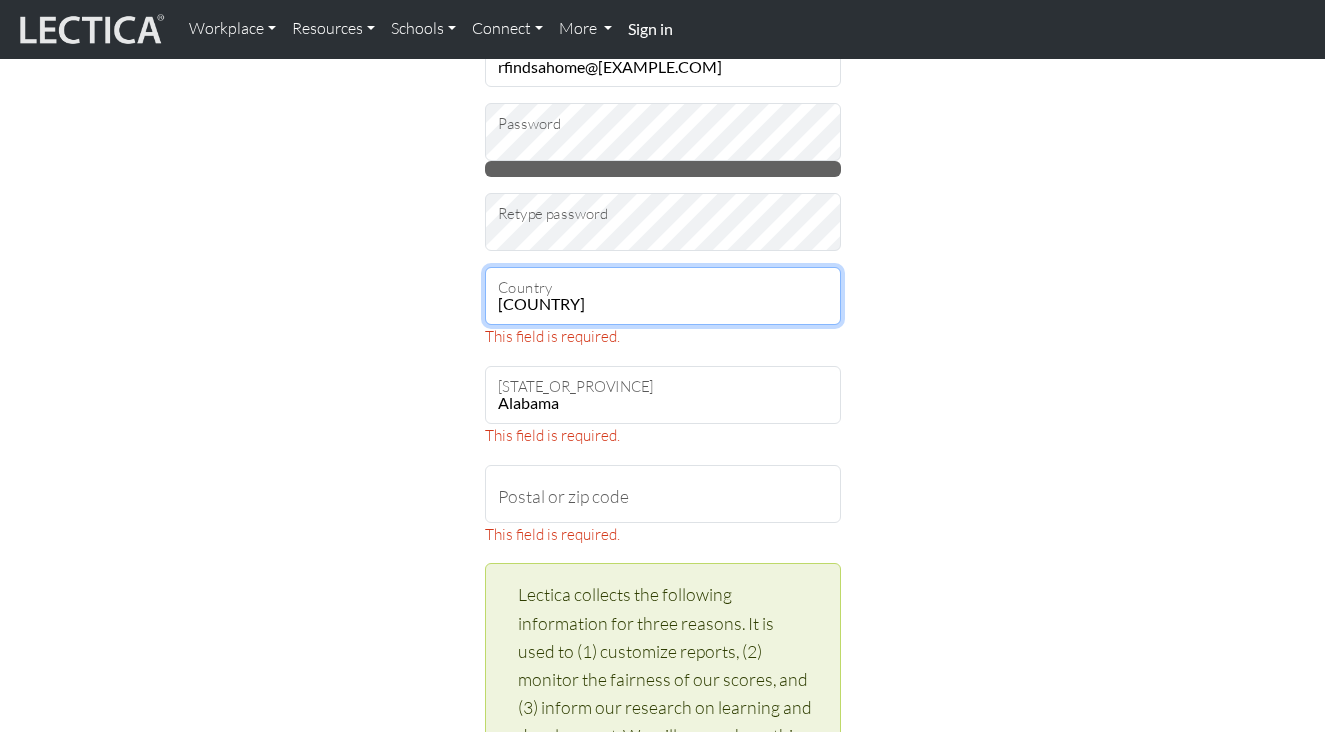 scroll, scrollTop: 516, scrollLeft: 0, axis: vertical 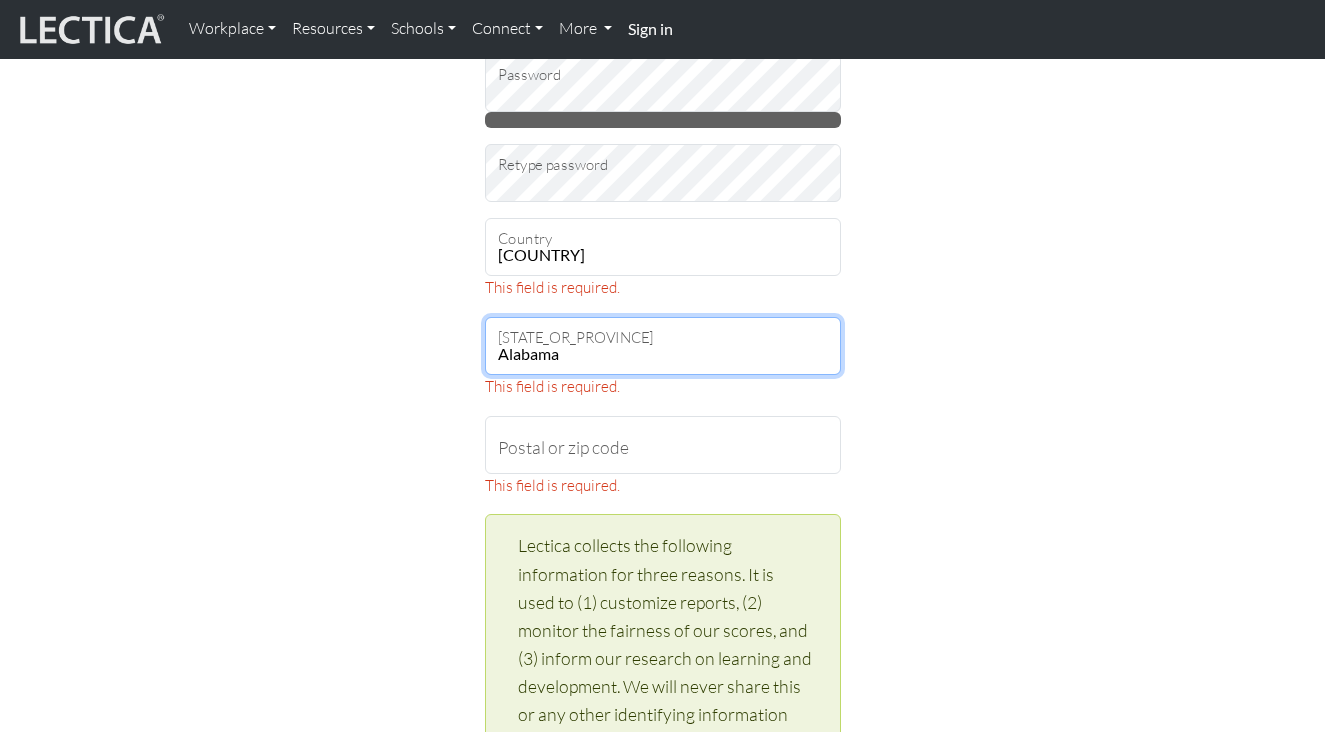 click on "Alabama Alaska American Samoa Arizona Arkansas Armed Forces Americas Armed Forces Europe, Middle Ea Armed Forces Pacific California Colorado Connecticut Delaware District of Columbia Federated States of Micronesia Florida Georgia Guam Hawaii Idaho Illinois Indiana Iowa Kansas Kentucky Louisiana Maine Marshall Islands Maryland Massachusetts Michigan Minnesota Mississippi Missouri Montana Nebraska Nevada New Hampshire New Jersey New Mexico New York North Carolina North Dakota Northern Mariana Islands Ohio Oklahoma Oregon Palau Pennsylvania Rhode Island South Carolina South Dakota Tennessee Texas Utah Vermont Virginia Virgin Islands Washington Washington, DC West Virginia Wisconsin Wyoming" at bounding box center (663, 346) 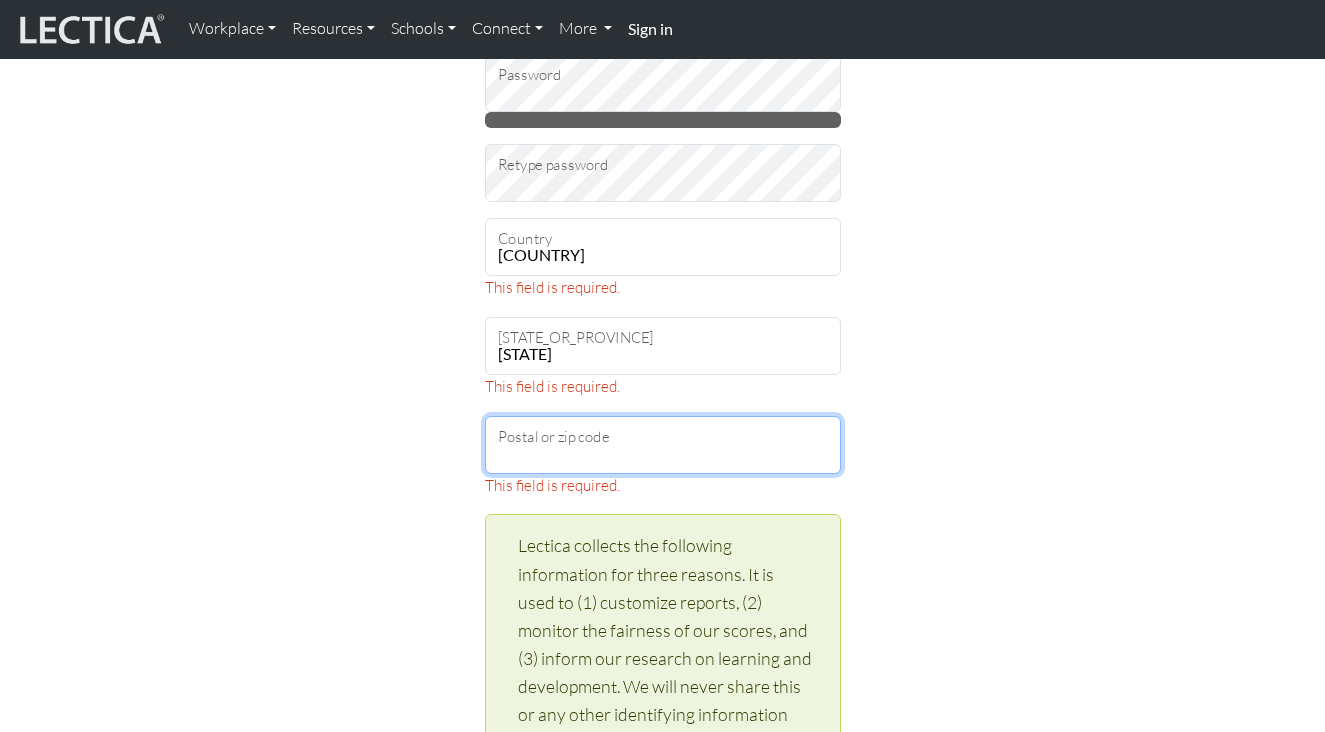 click on "Postal or zip code" at bounding box center [663, 445] 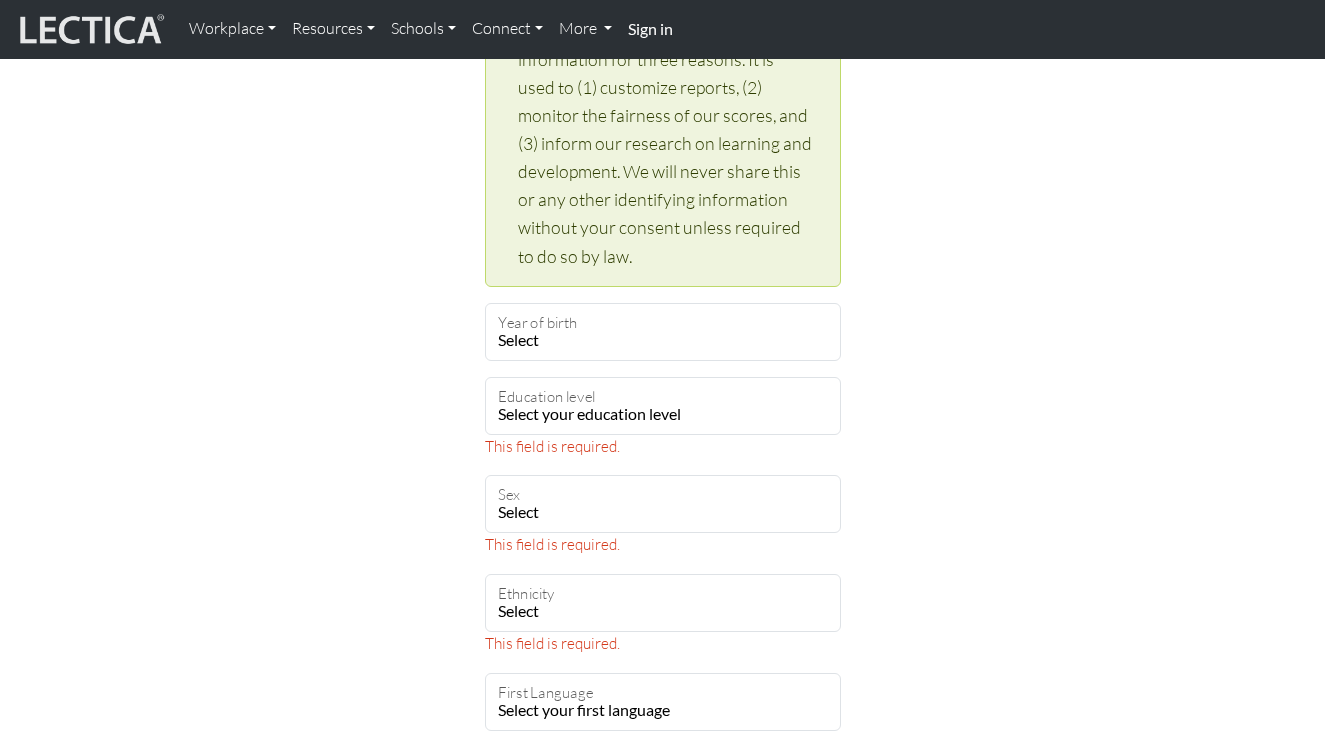 scroll, scrollTop: 1044, scrollLeft: 0, axis: vertical 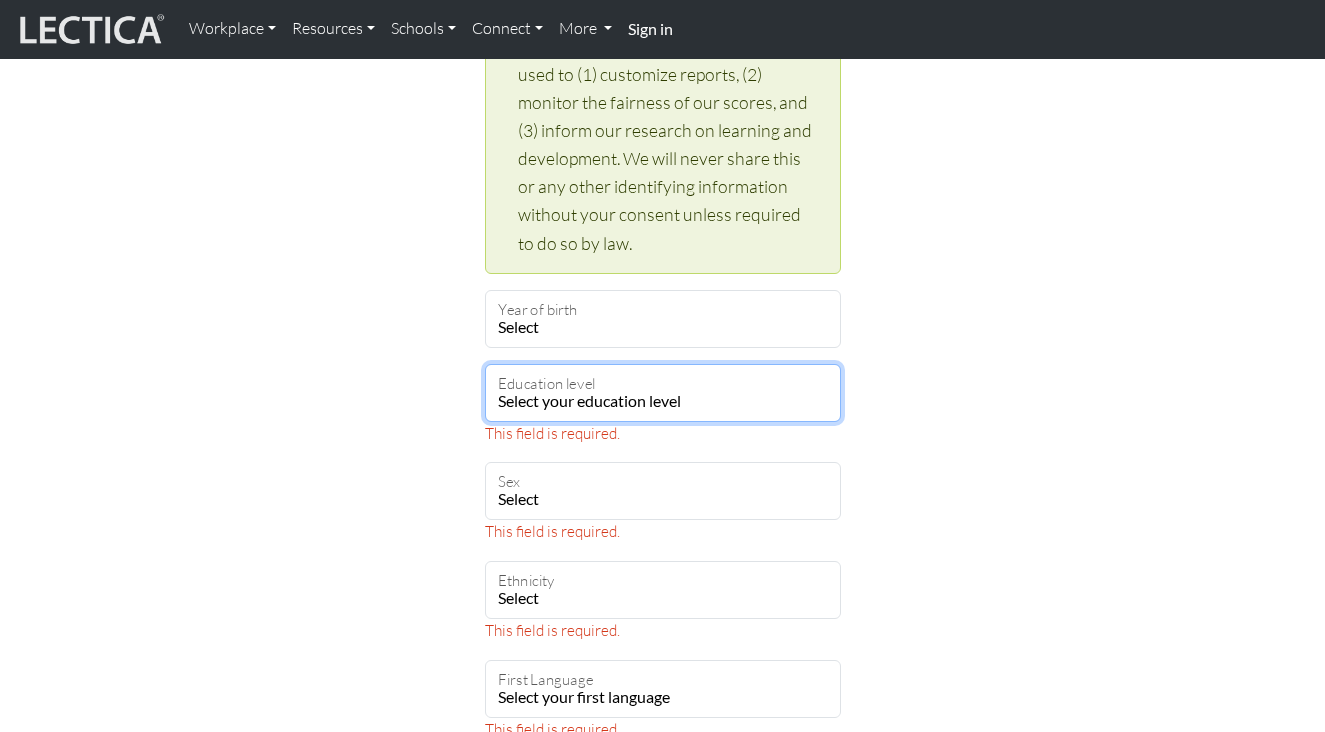 click on "Select your education level
toddler
pre-pre-pre-k
pre-pre-k
pre-k
Kindergarten
1st grade
2nd grade
3rd grade
4th grade
5th grade
6th grade
7th grade
8th grade
9th grade
10th grade
11th grade
12th grade
1st year college
2nd year college
3rd year college
4th year college
1 year masters degree
2 year masters degree
1st year doctoral study
2nd year doctoral study or 2 masters deg
3rd year doctoral study
Ph.D. or 3 masters degrees
Post-doctoral study
2 or more Ph.D.'s" at bounding box center [663, 393] 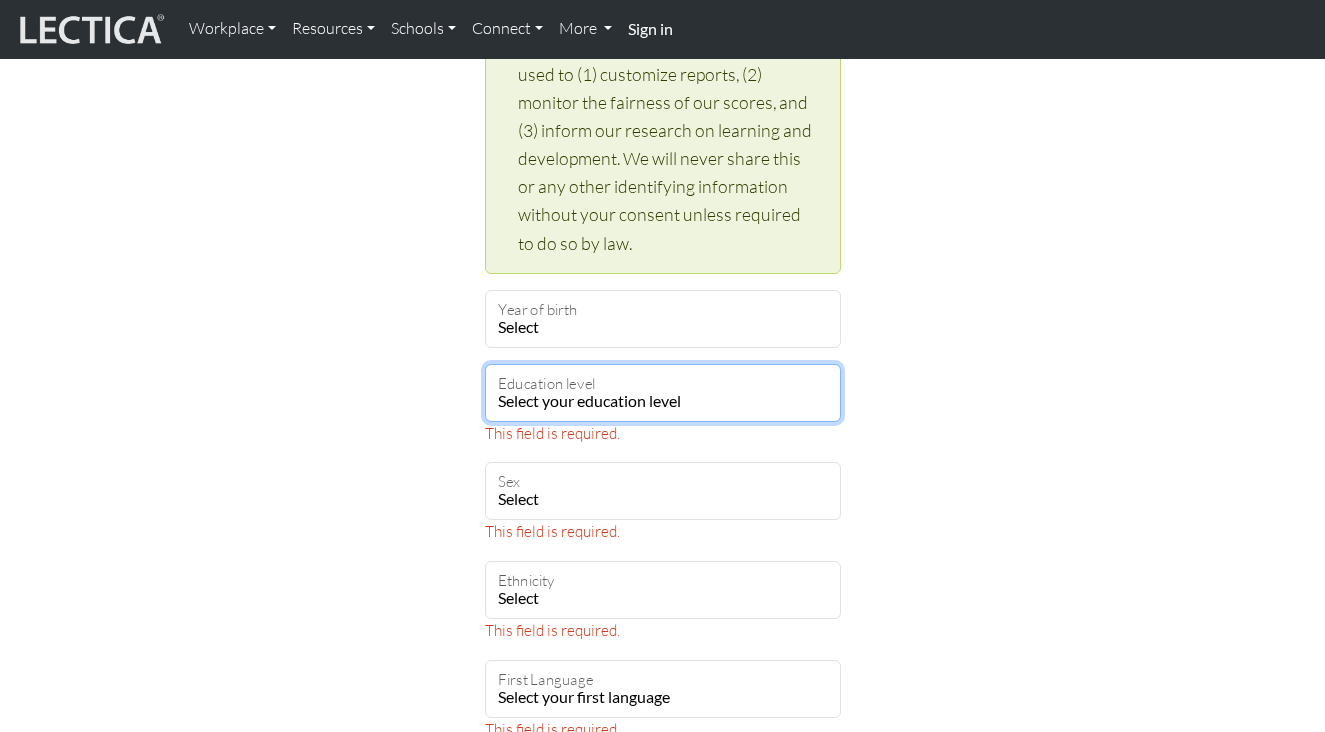 select on "23" 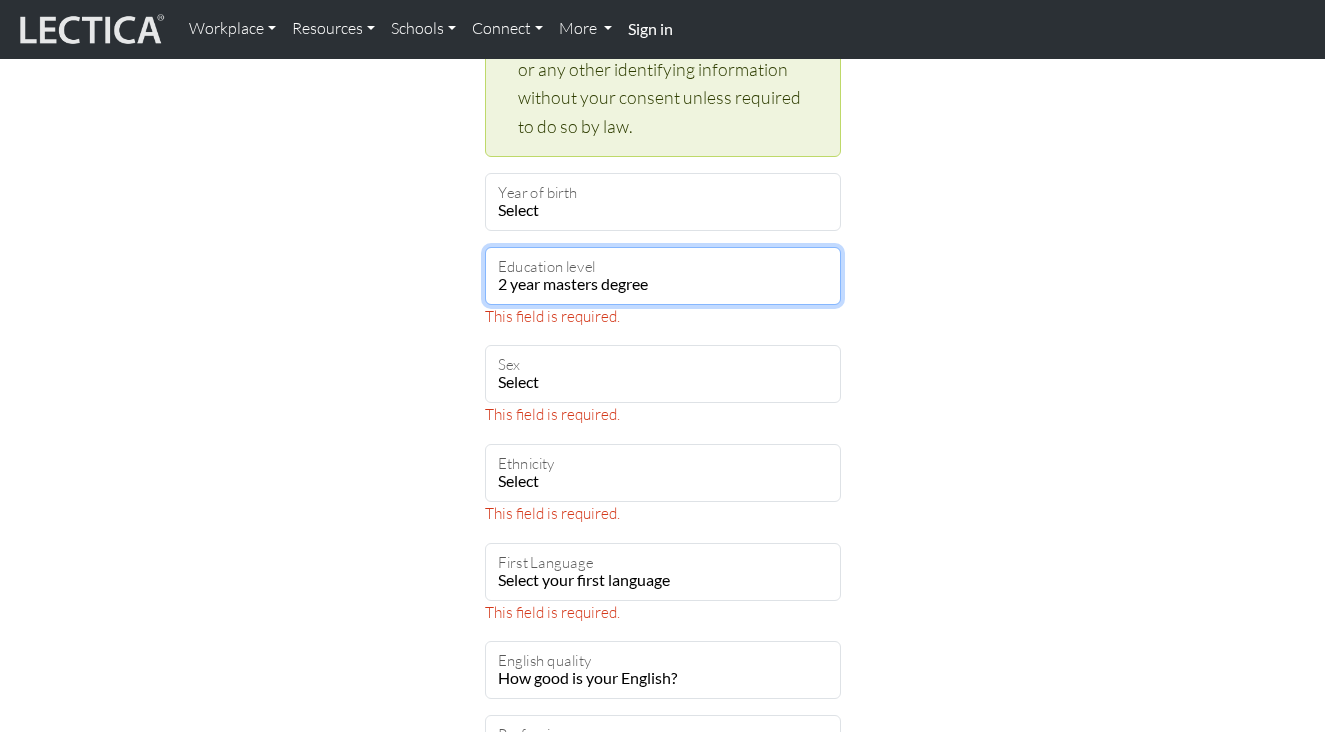 scroll, scrollTop: 1231, scrollLeft: 0, axis: vertical 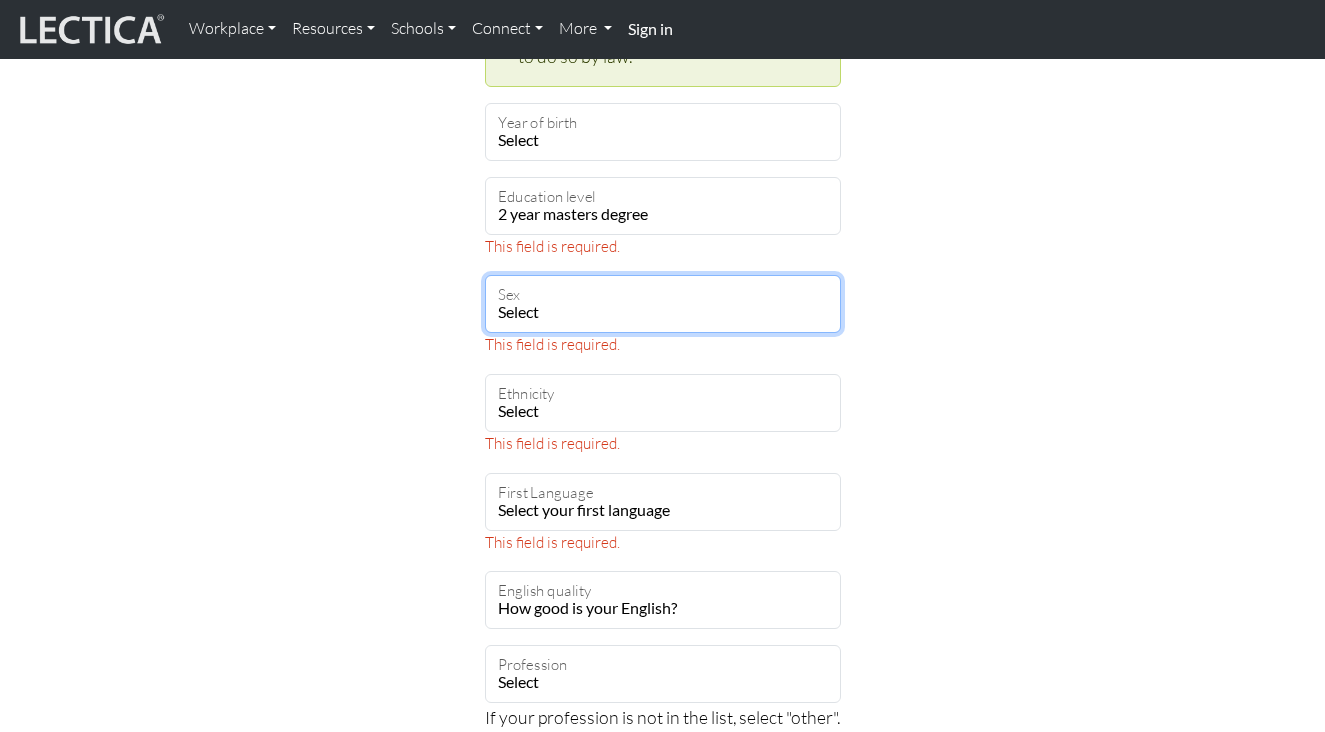click on "Select
Male
Female
Binary
Non-binary
Opt out" at bounding box center [663, 304] 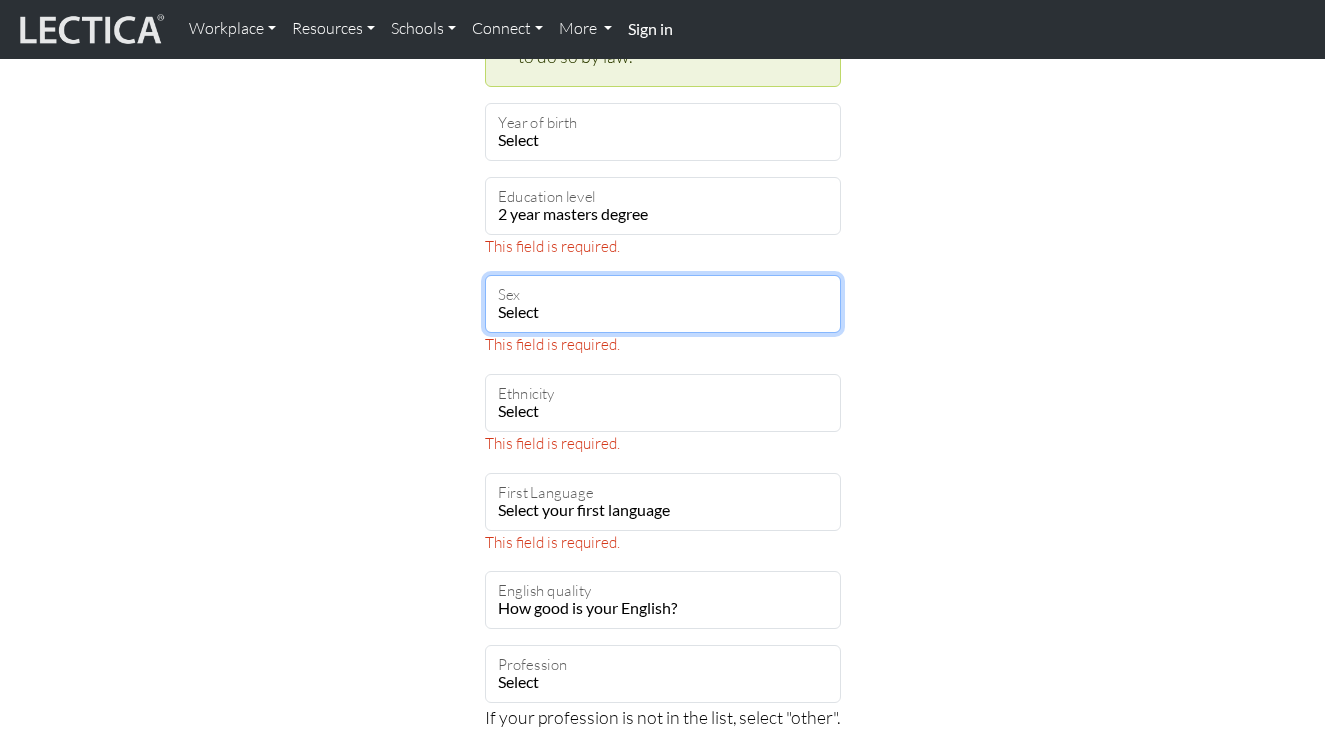 select on "optout" 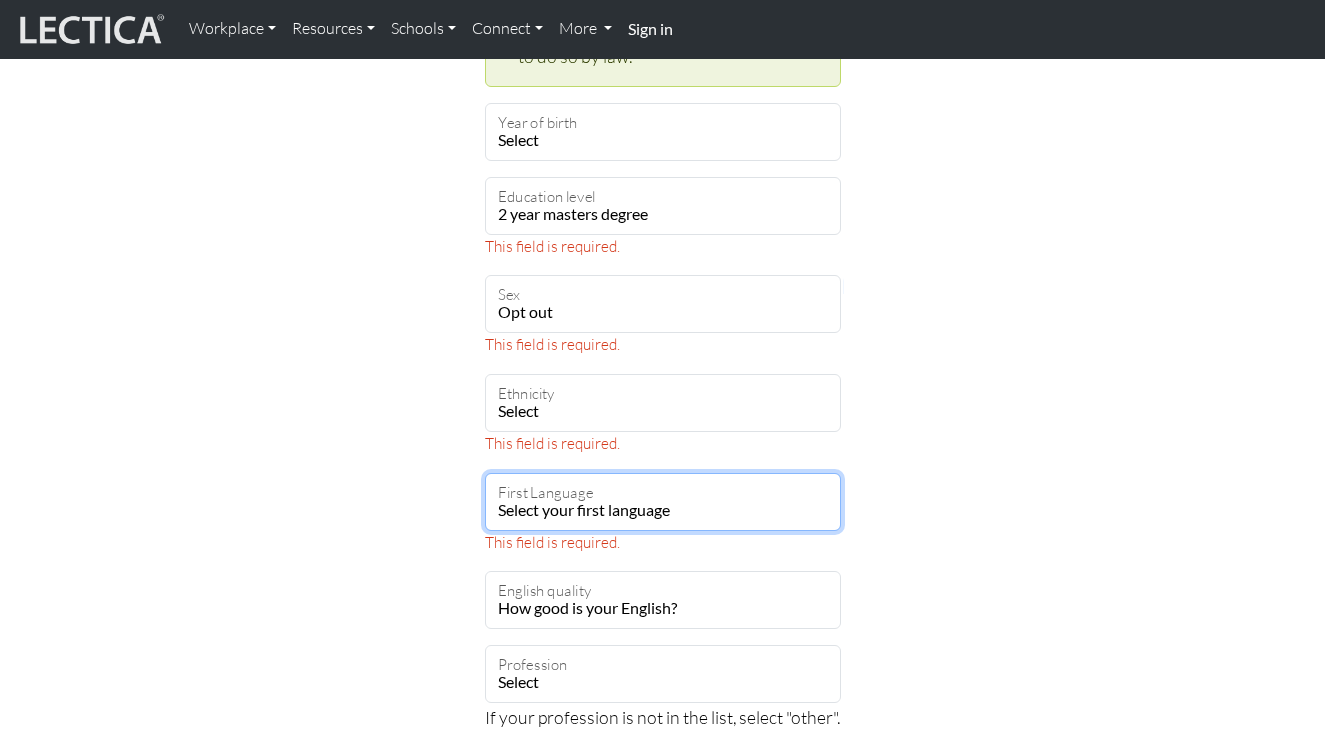 click on "[LANGUAGE]" at bounding box center (663, 502) 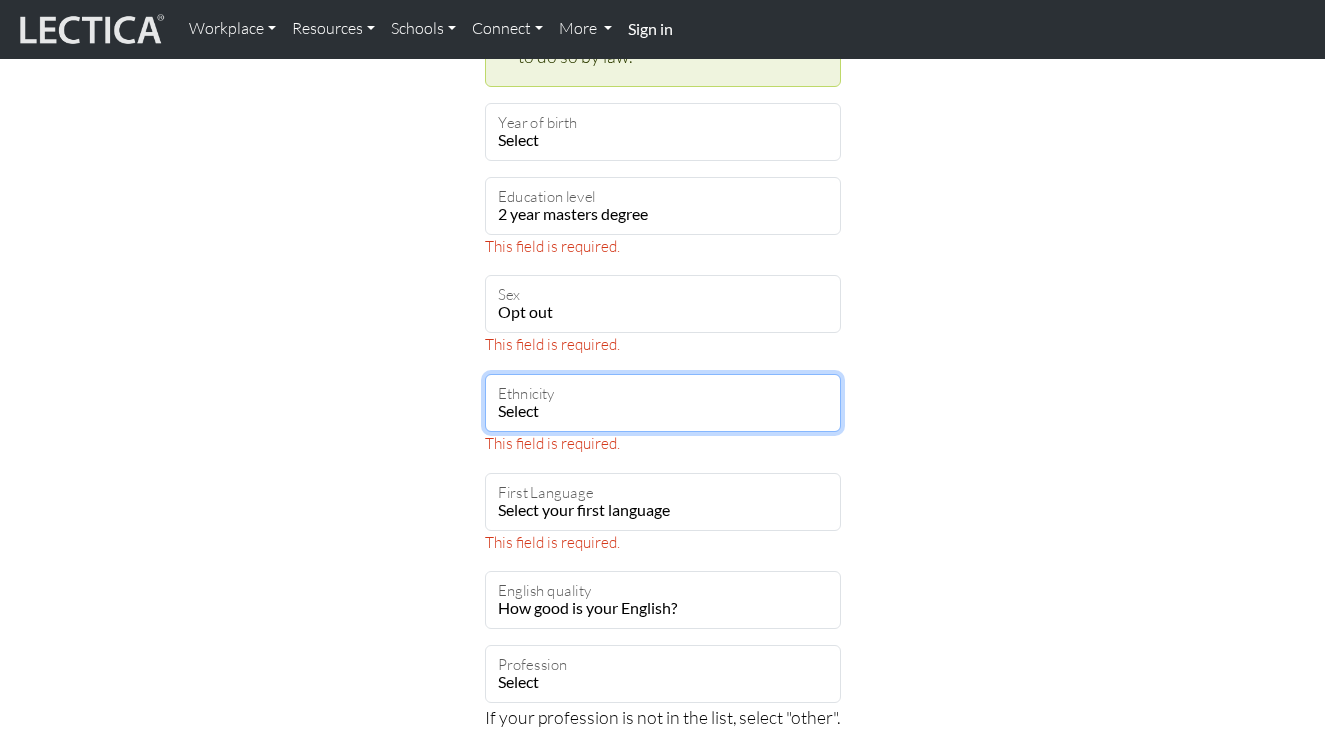 click on "Select
African
Asian
Black
Carribean
Caucasian
Central American
Eurasian
Indian / Pakistani
Indigenous
LatinX
Middle Eastern
OPT OUT
Other
Pacific Islander
South American" at bounding box center (663, 403) 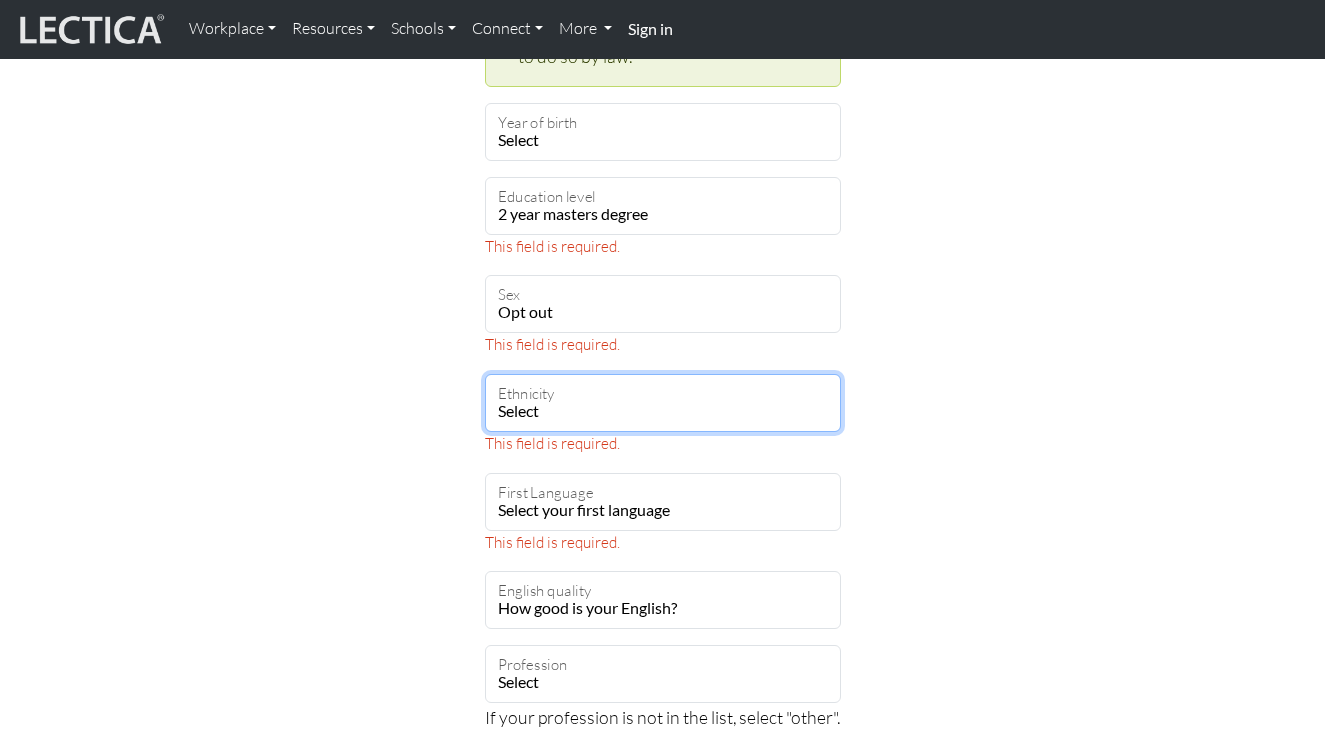 select on "120" 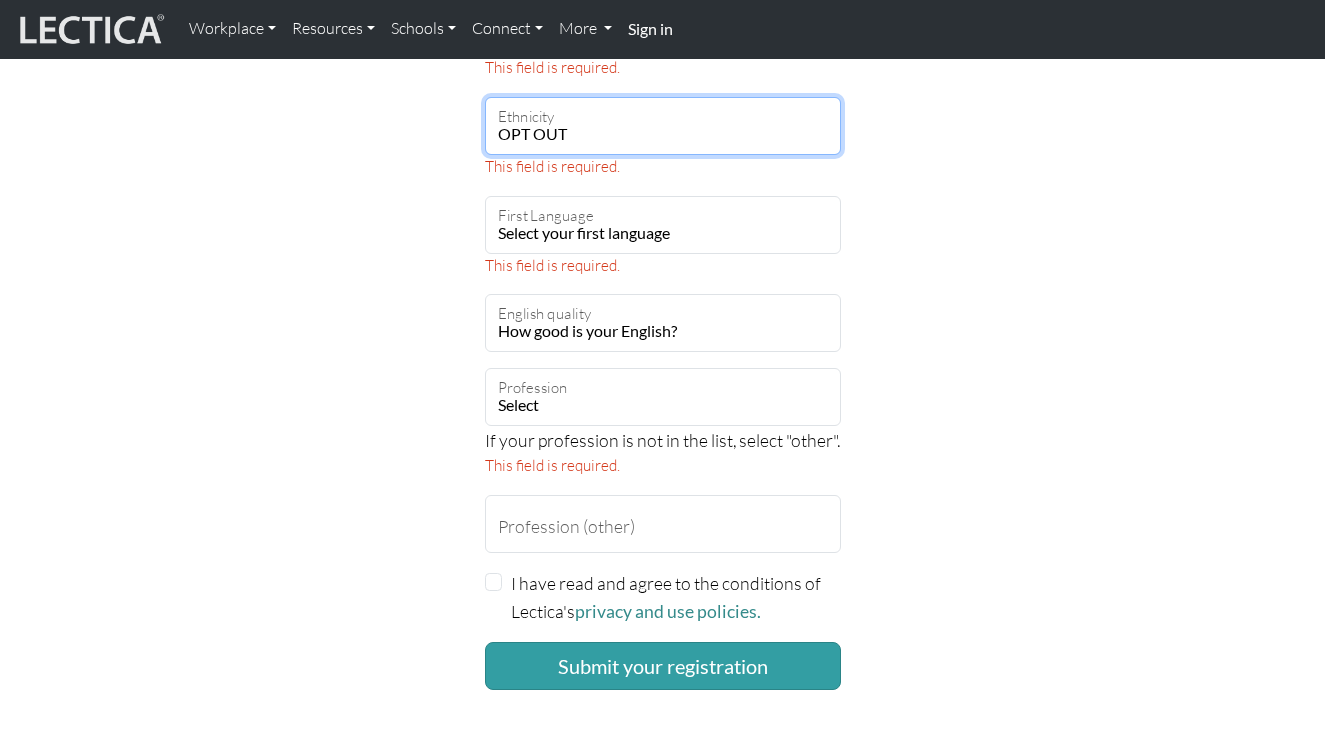 scroll, scrollTop: 1521, scrollLeft: 0, axis: vertical 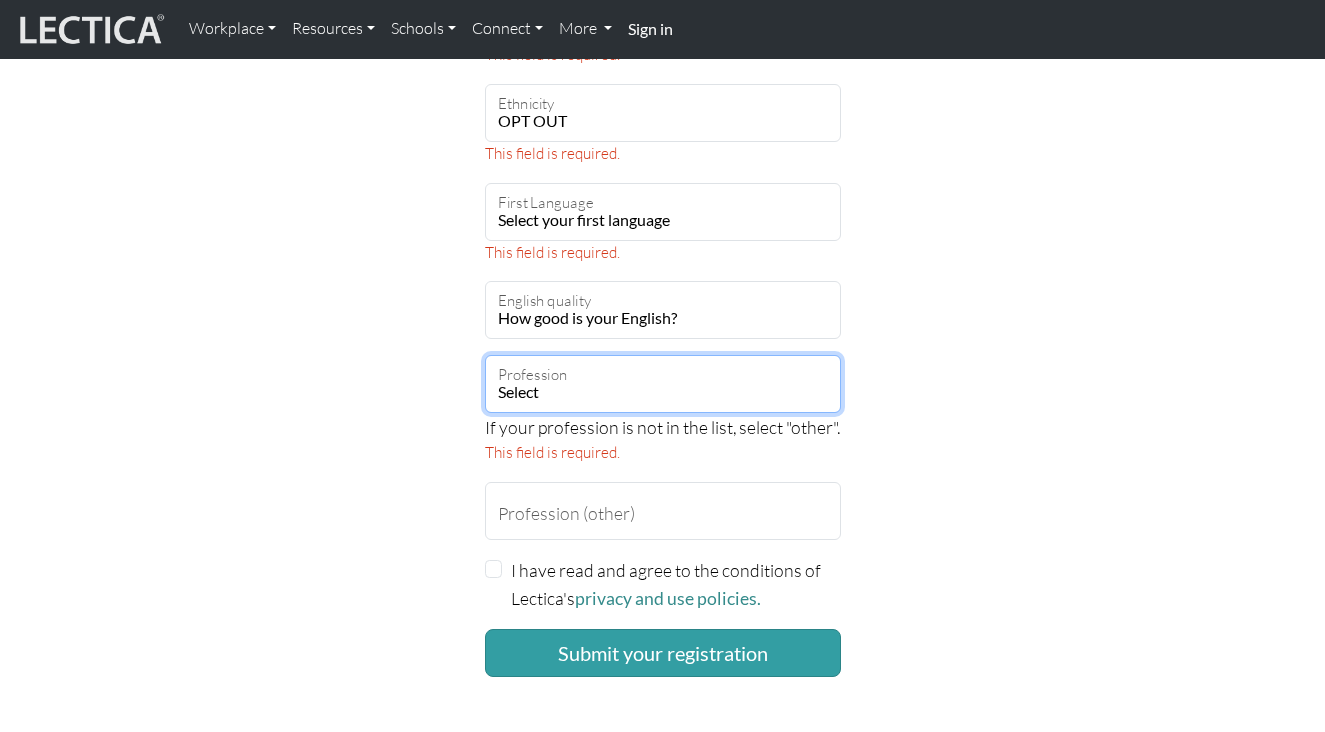 click on "Select
academic
accounting/finance
administration
arts: performing
arts: visual
athletics
banking
bard
business (general)
clergy
coaching/consulting
communications
counselling/psychotherapy
economics
education: admin 13+
education: admin K-12
educational assessment
education: policy 13+
education: policy K-12
education: program evaluation
education: teacher educator
education: teaching (13+)
education: teaching (K-12)
engineering
entrepreneurship
farming
government
health care: alternative
health care: conventional
human resources
hunter-gatherer
insurance
labor
law
management
manufacturing
media
military
networking
OPT OUT
(other)
philanthropy
politics
protective services
psychometrics
public relations
research
sales/marketing
scribe
service industry" at bounding box center (663, 384) 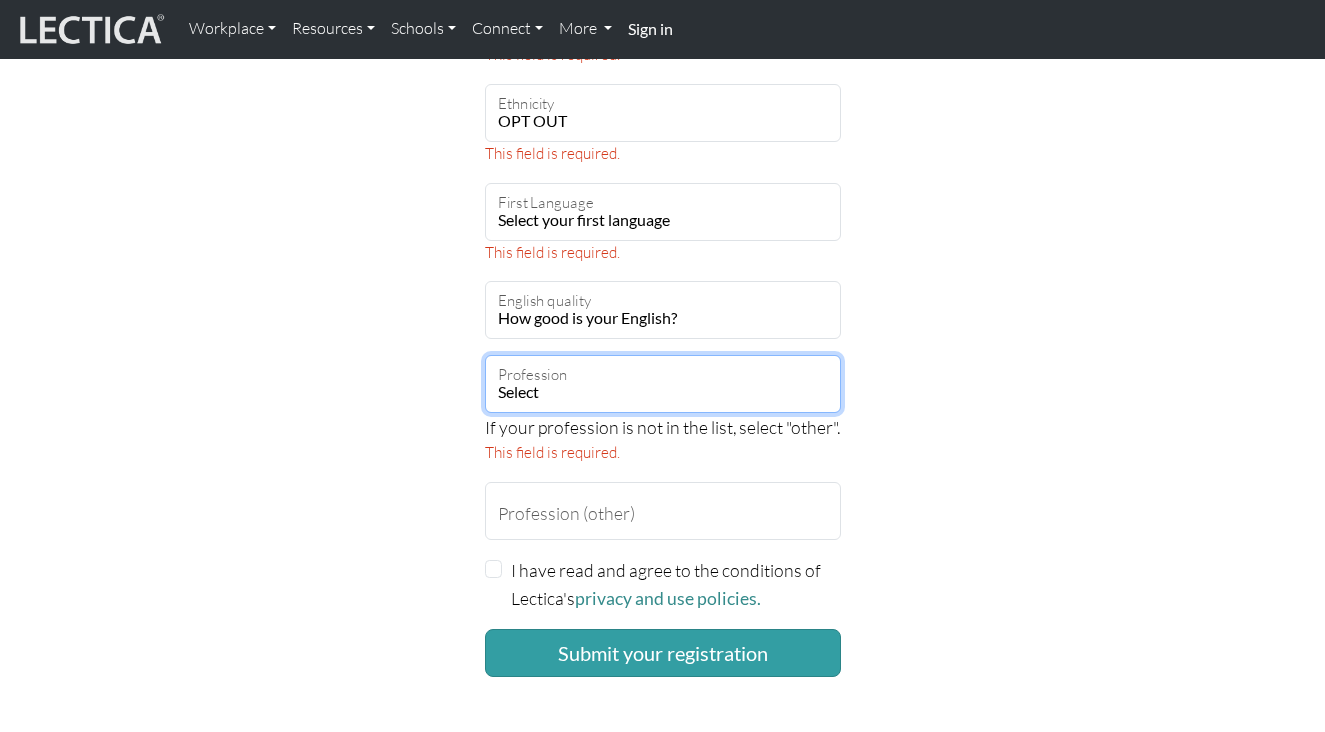 select on "81" 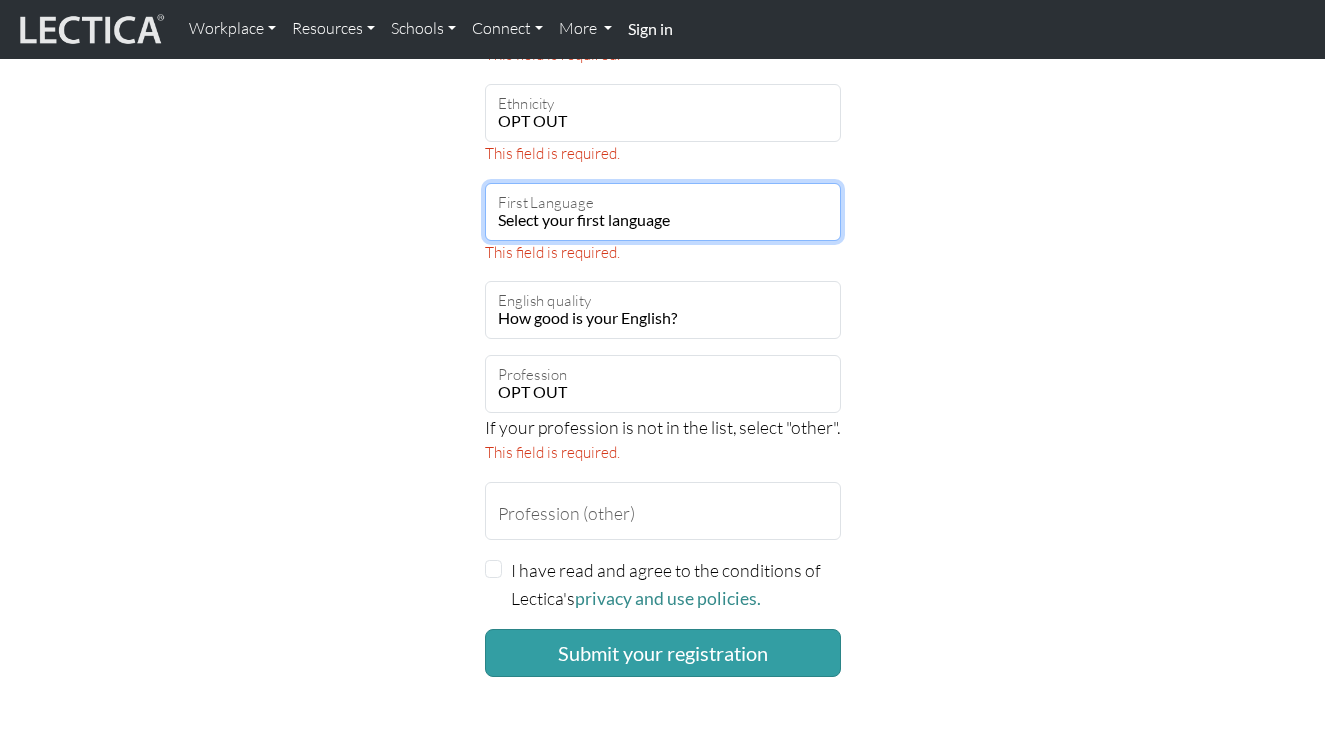 click on "[LANGUAGE]" at bounding box center [663, 212] 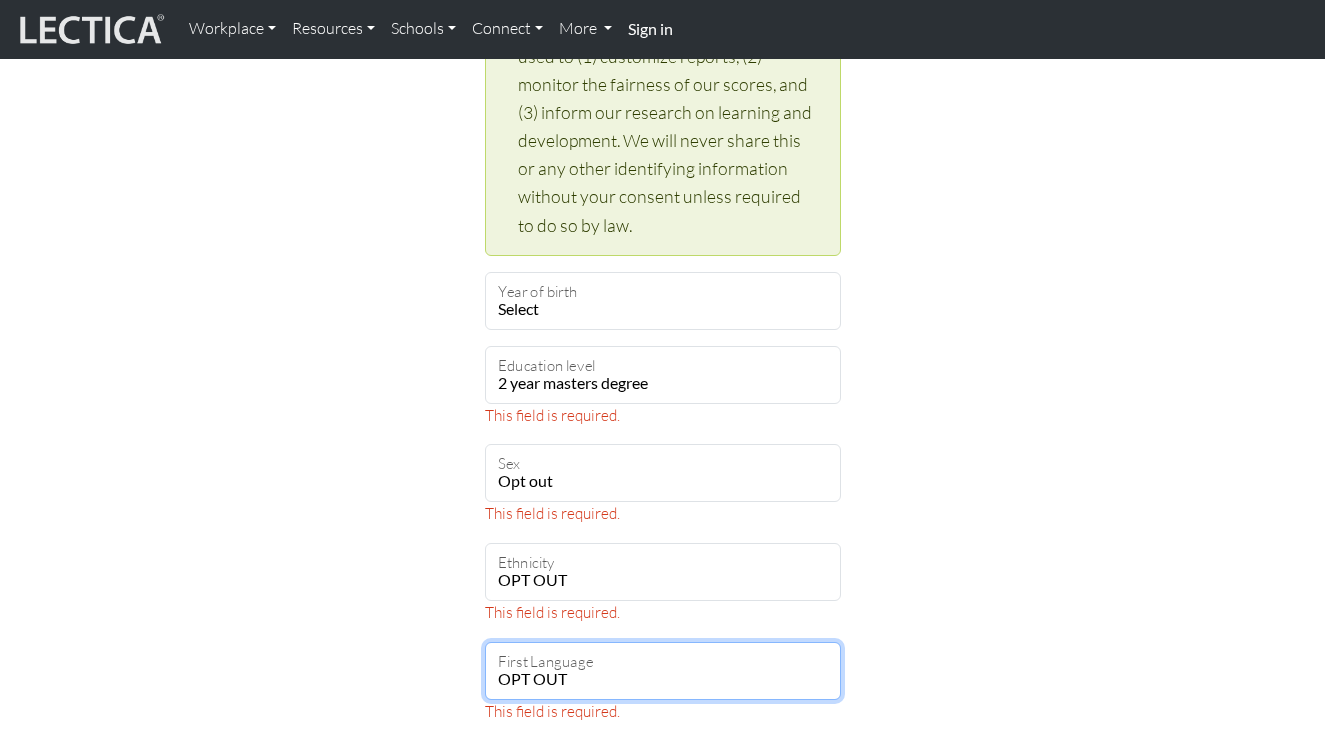 scroll, scrollTop: 1051, scrollLeft: 0, axis: vertical 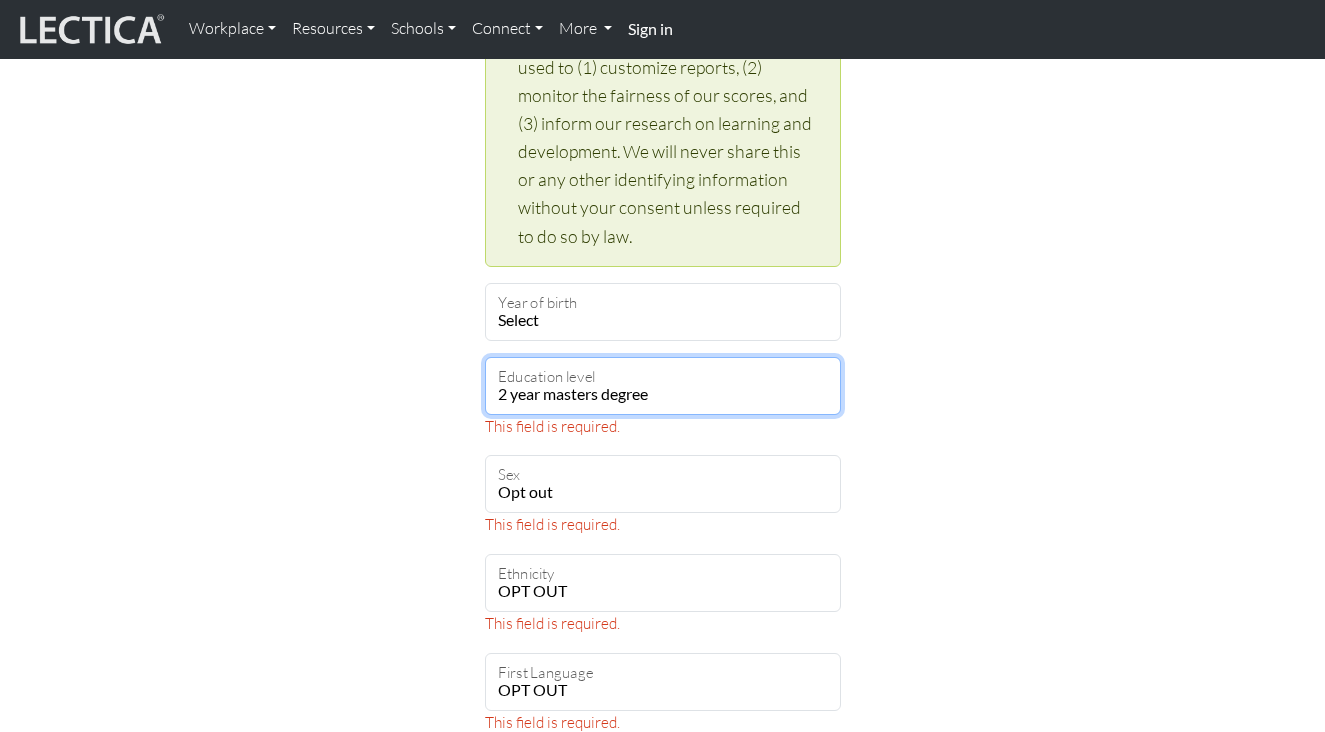 click on "Select your education level
toddler
pre-pre-pre-k
pre-pre-k
pre-k
Kindergarten
1st grade
2nd grade
3rd grade
4th grade
5th grade
6th grade
7th grade
8th grade
9th grade
10th grade
11th grade
12th grade
1st year college
2nd year college
3rd year college
4th year college
1 year masters degree
2 year masters degree
1st year doctoral study
2nd year doctoral study or 2 masters deg
3rd year doctoral study
Ph.D. or 3 masters degrees
Post-doctoral study
2 or more Ph.D.'s" at bounding box center (663, 386) 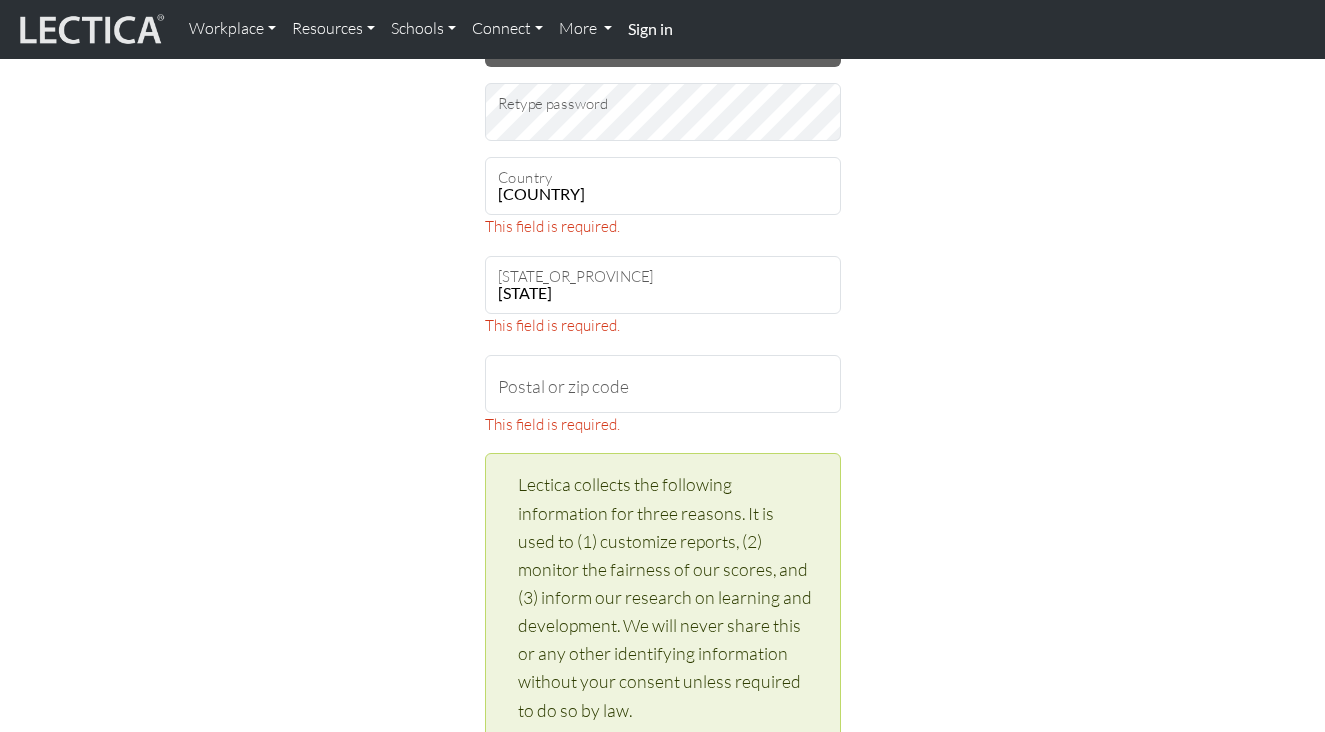 scroll, scrollTop: 554, scrollLeft: 0, axis: vertical 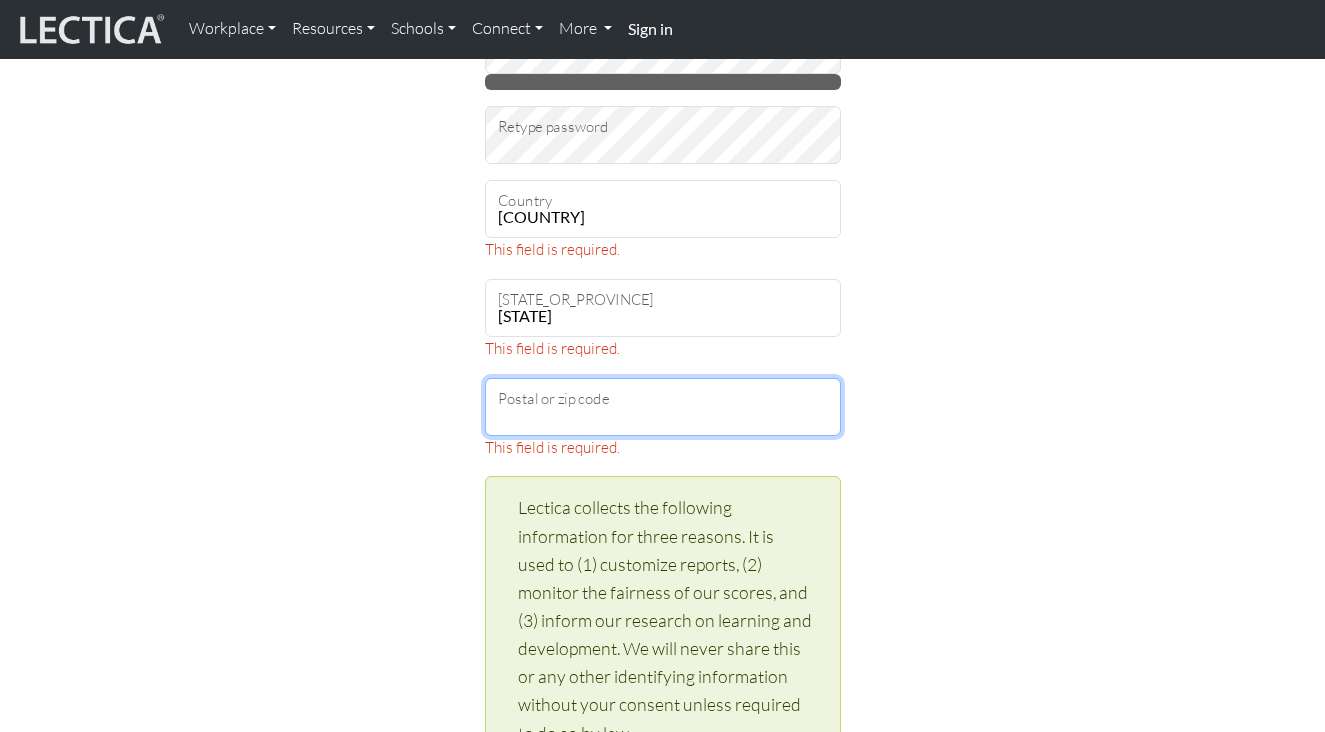 click on "Postal or zip code" at bounding box center (663, 407) 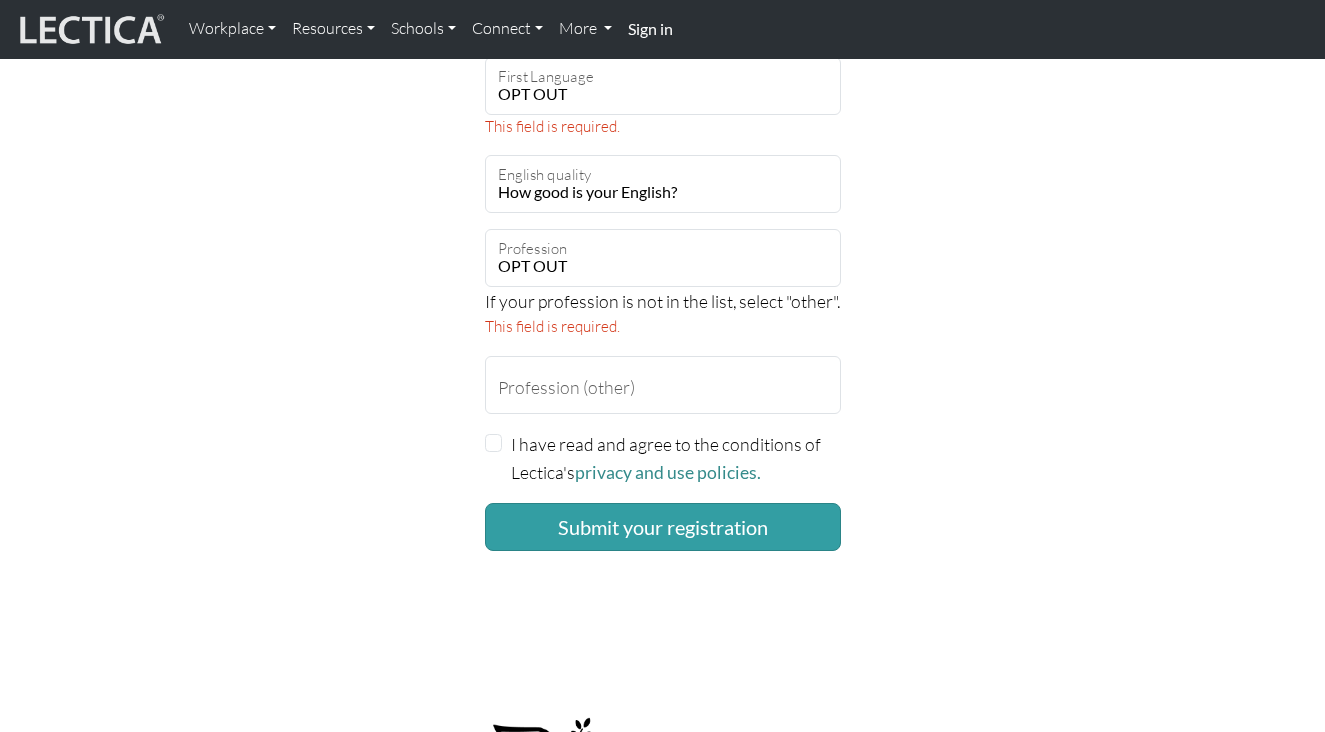 scroll, scrollTop: 1641, scrollLeft: 0, axis: vertical 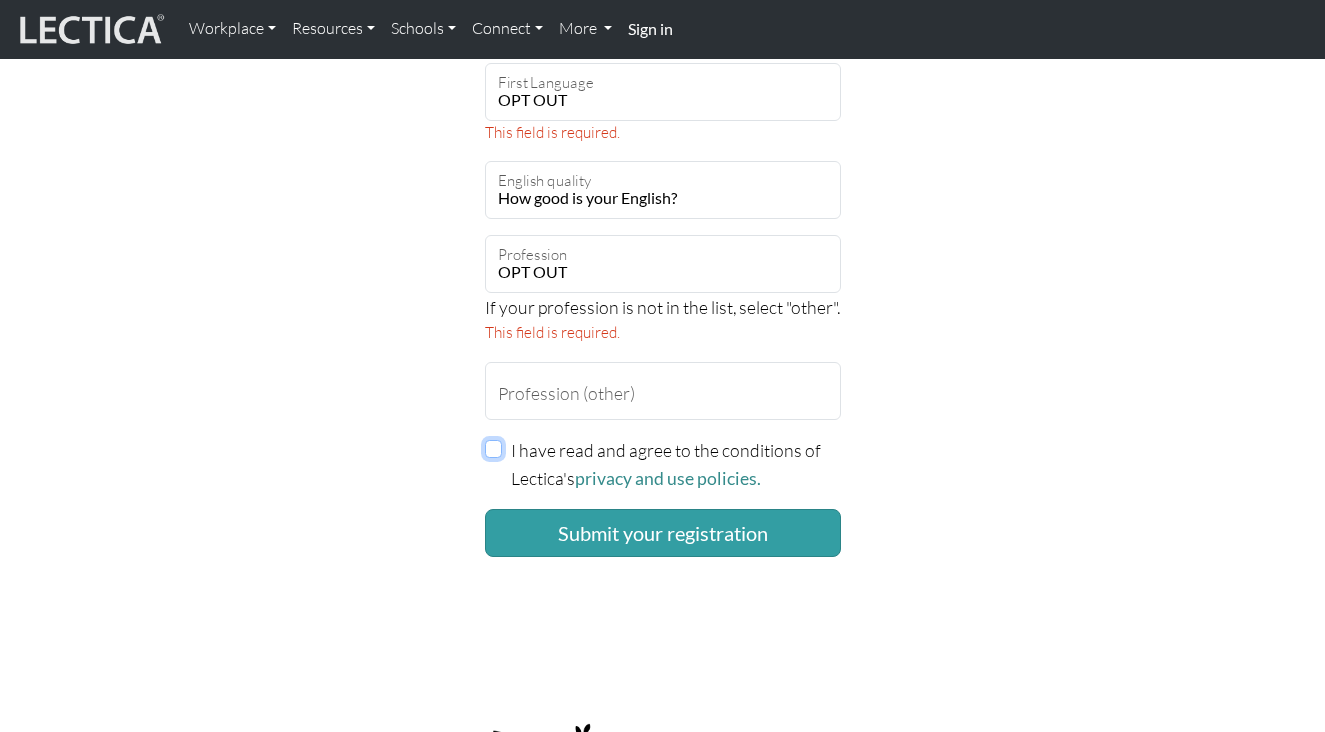 click on "I have read and agree to the conditions of Lectica's
privacy and use policies." at bounding box center [494, 449] 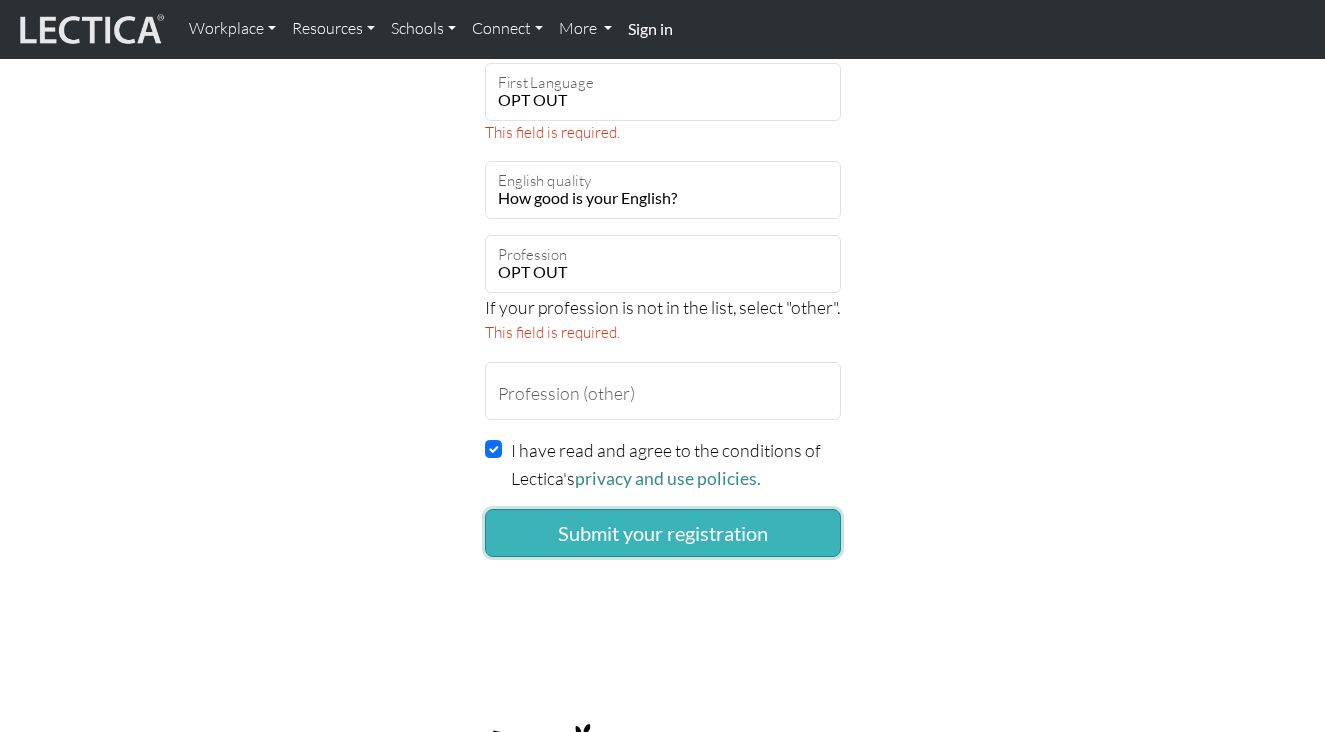 click on "Submit your registration" at bounding box center [663, 533] 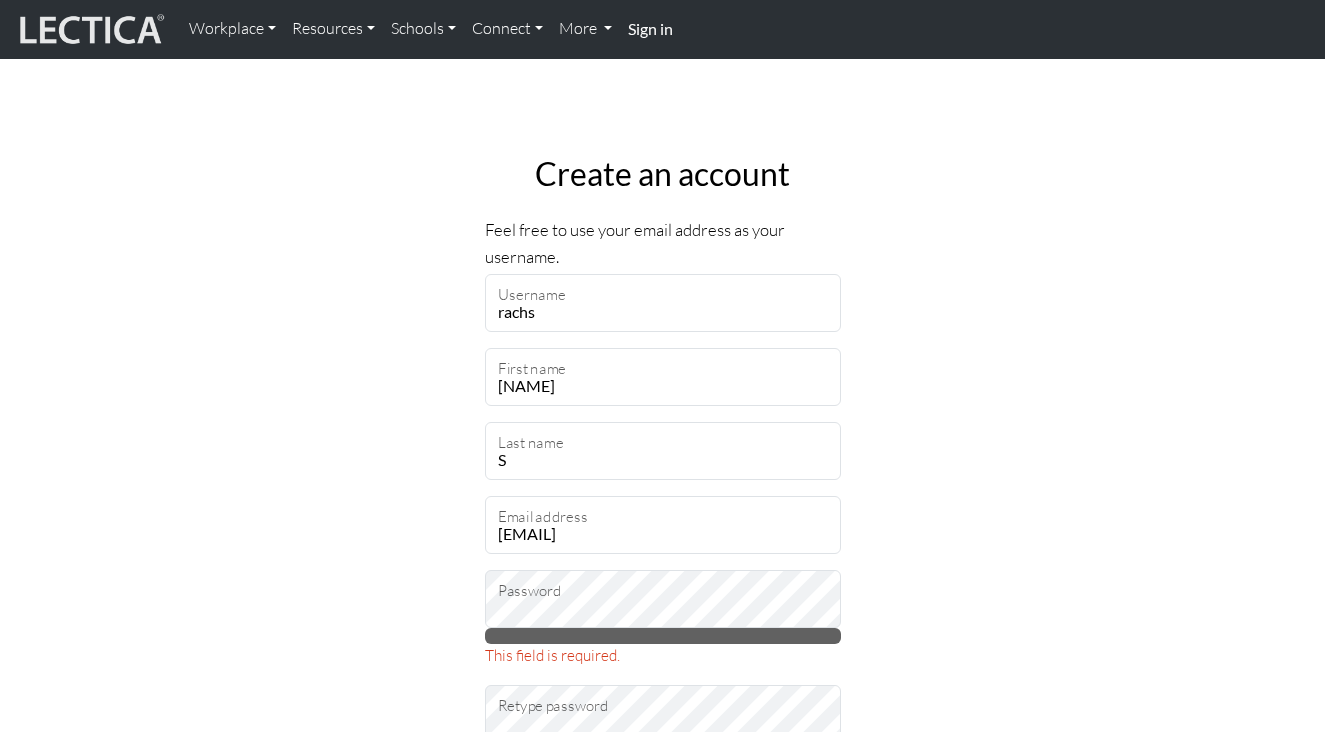 scroll, scrollTop: 0, scrollLeft: 0, axis: both 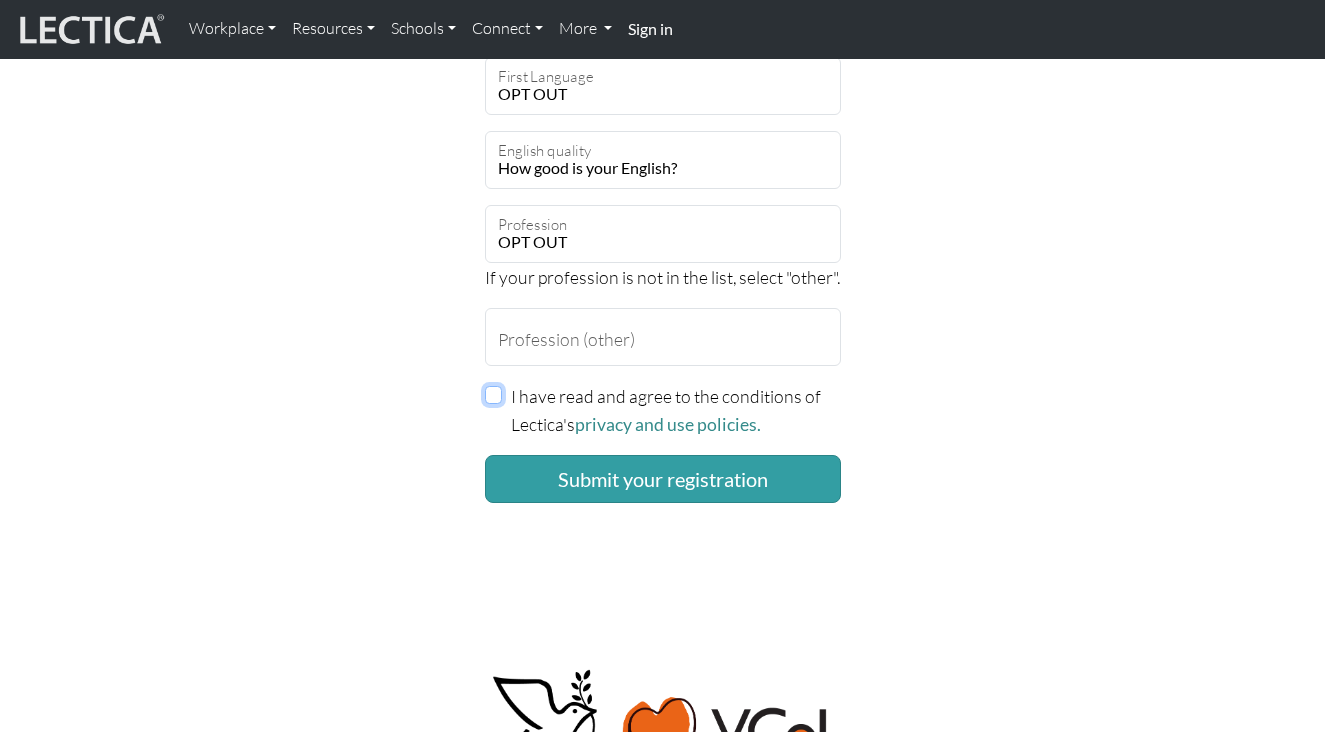 click on "I have read and agree to the conditions of Lectica's
privacy and use policies." at bounding box center [494, 395] 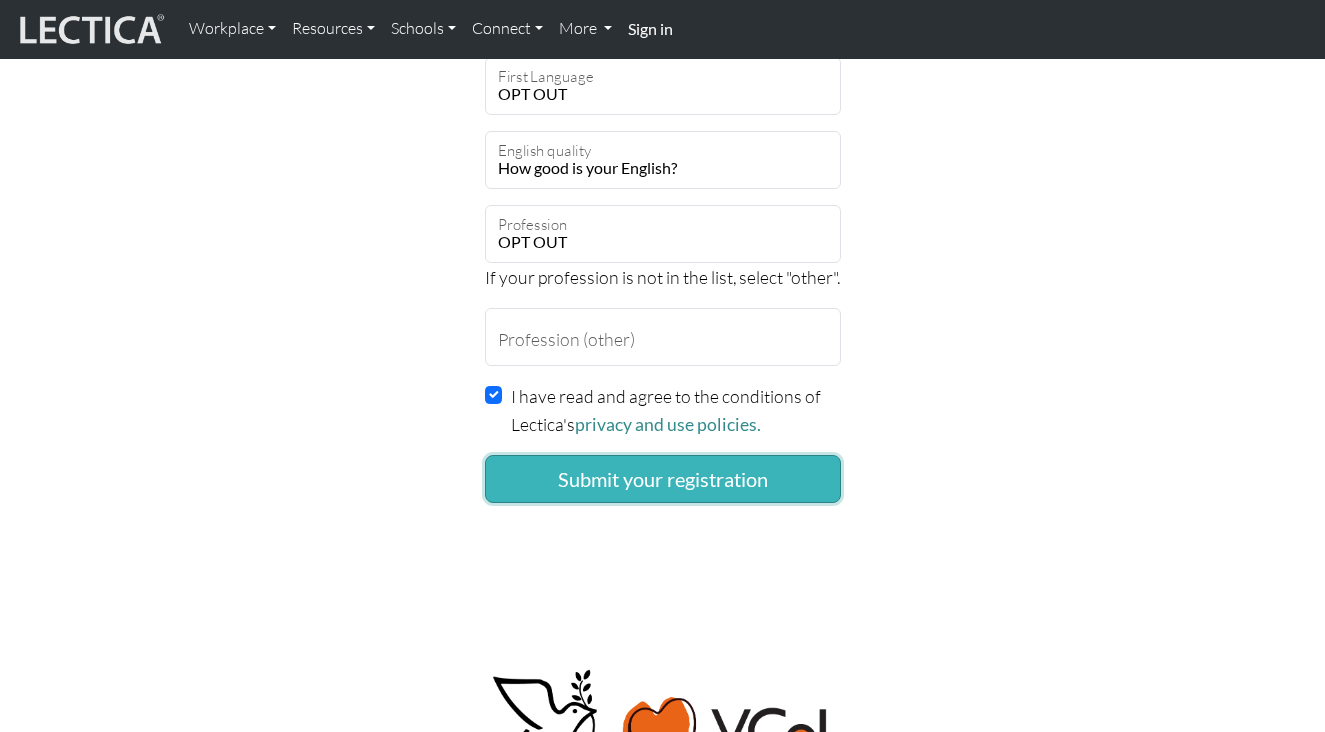 click on "Submit your registration" at bounding box center [663, 479] 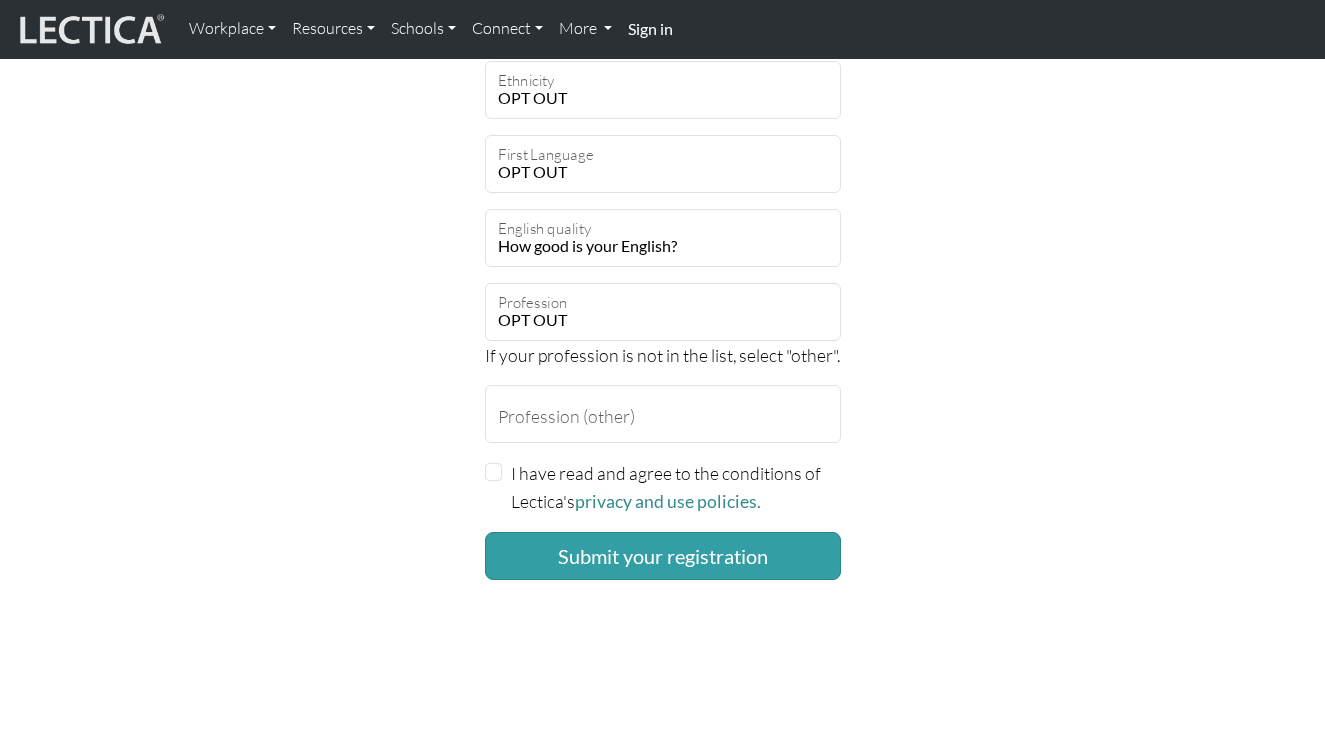scroll, scrollTop: 1390, scrollLeft: 0, axis: vertical 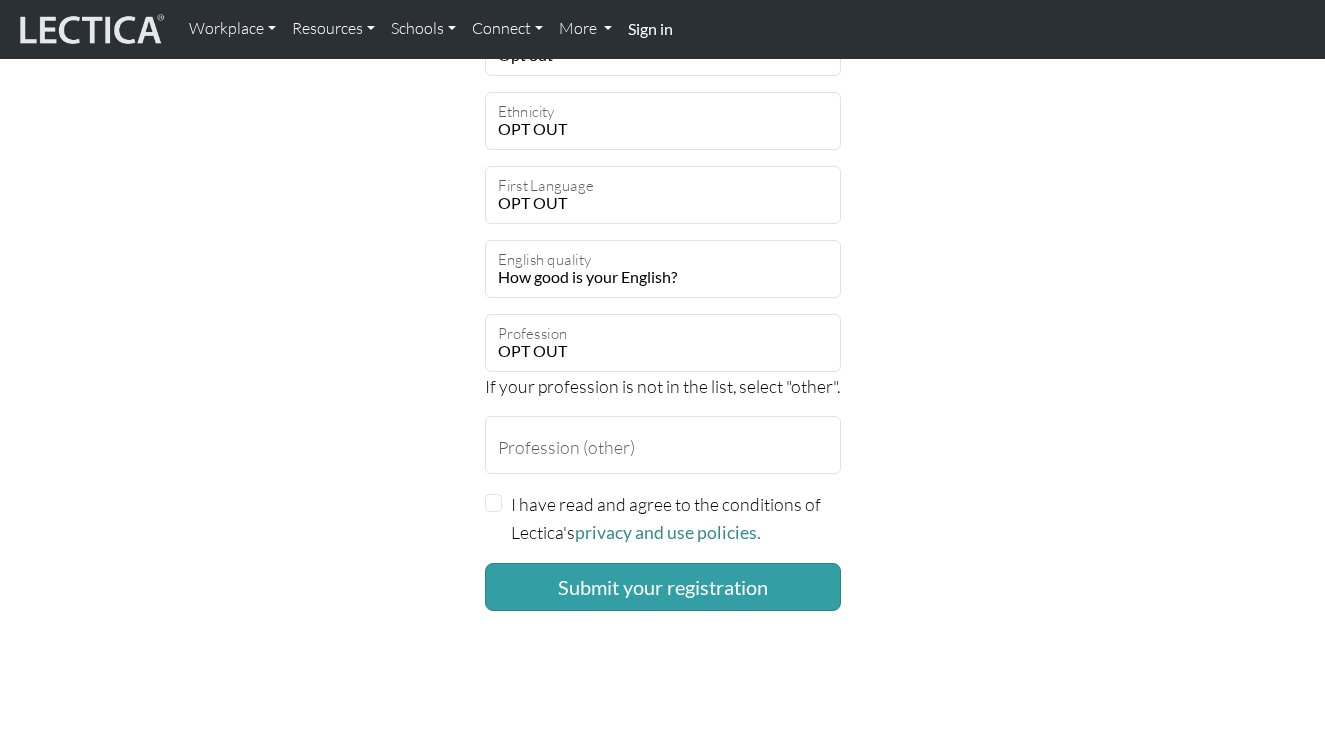 click on "I have read and agree to the conditions of Lectica's
privacy and use policies." at bounding box center (663, 518) 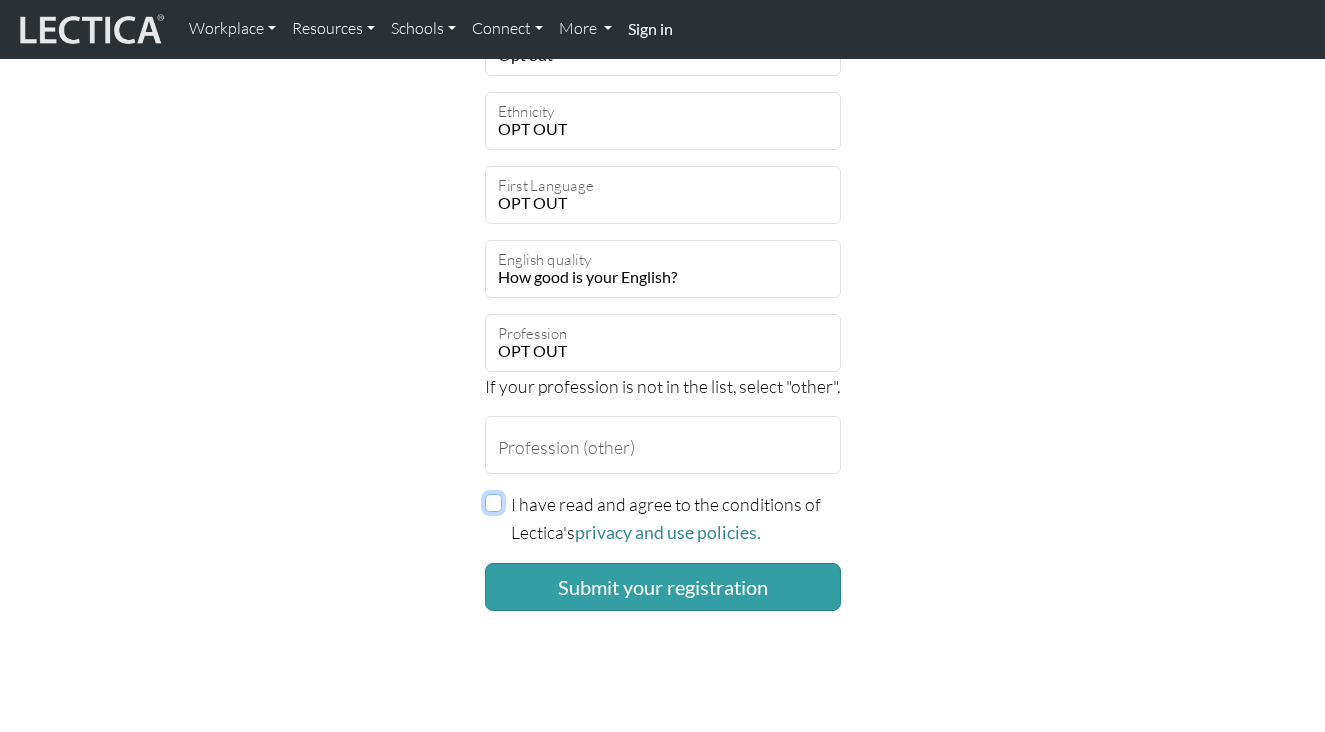 click on "I have read and agree to the conditions of Lectica's
privacy and use policies." at bounding box center (494, 503) 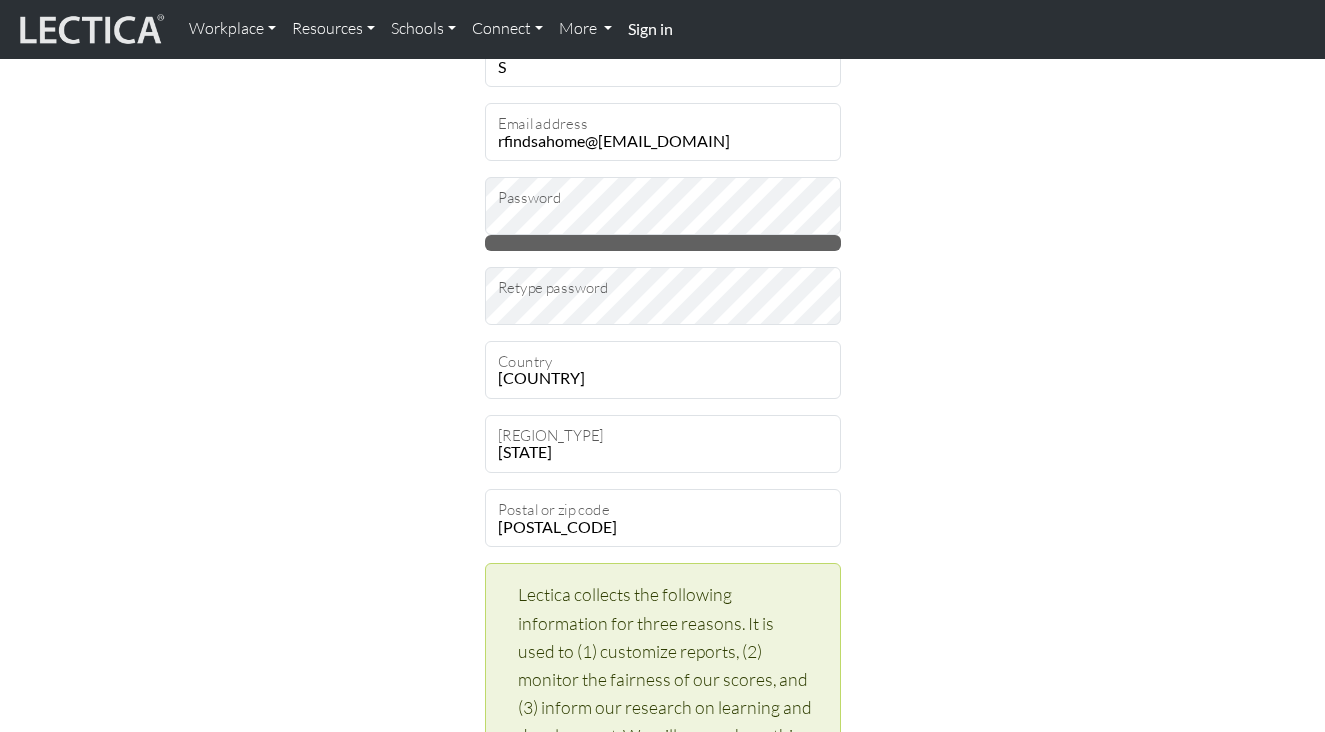 scroll, scrollTop: 328, scrollLeft: 0, axis: vertical 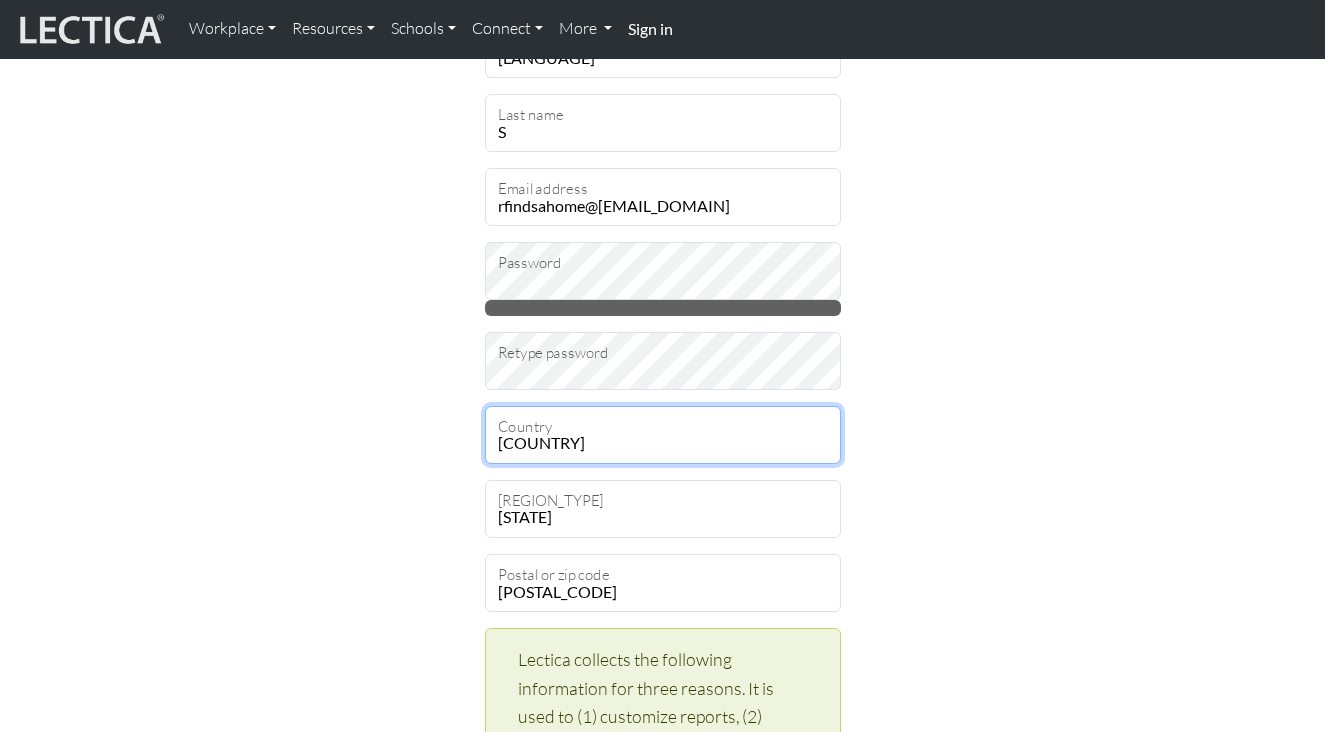 click on "[COUNTRY]" at bounding box center [663, 435] 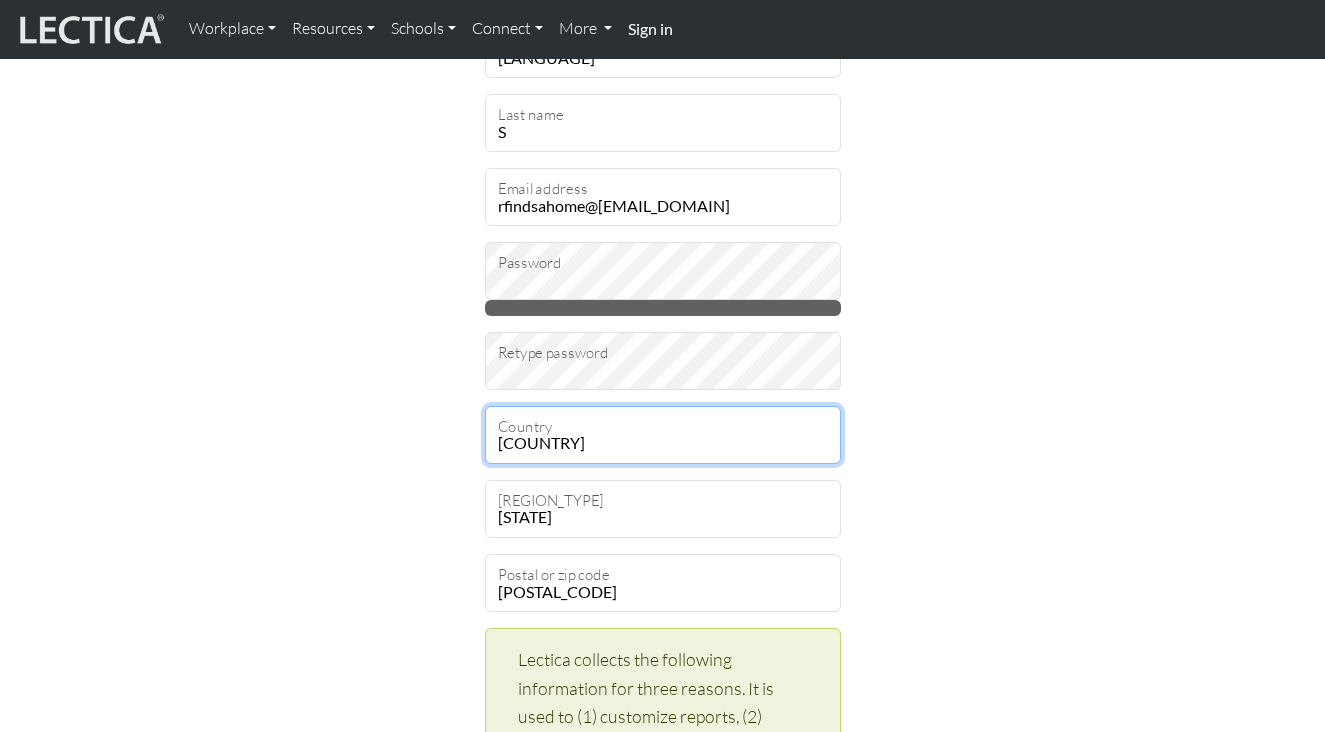 select on "[NUMBER]" 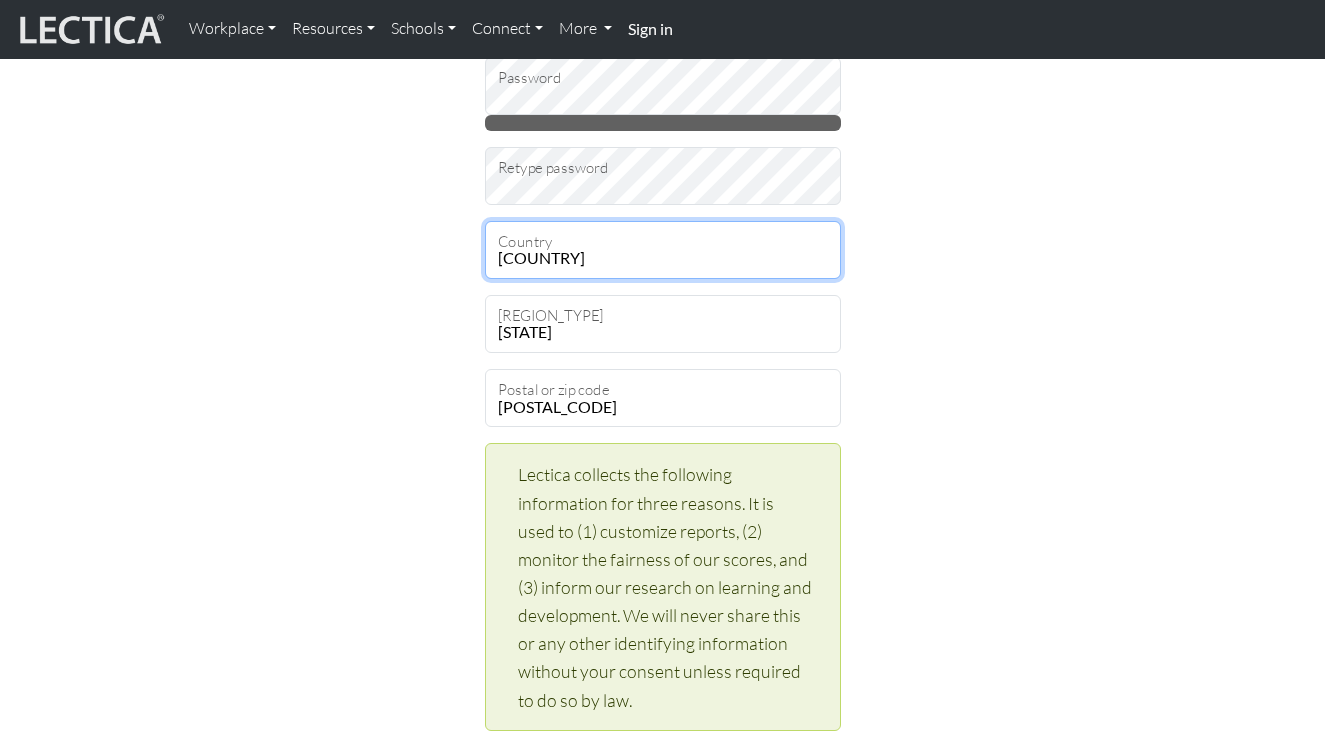 scroll, scrollTop: 546, scrollLeft: 0, axis: vertical 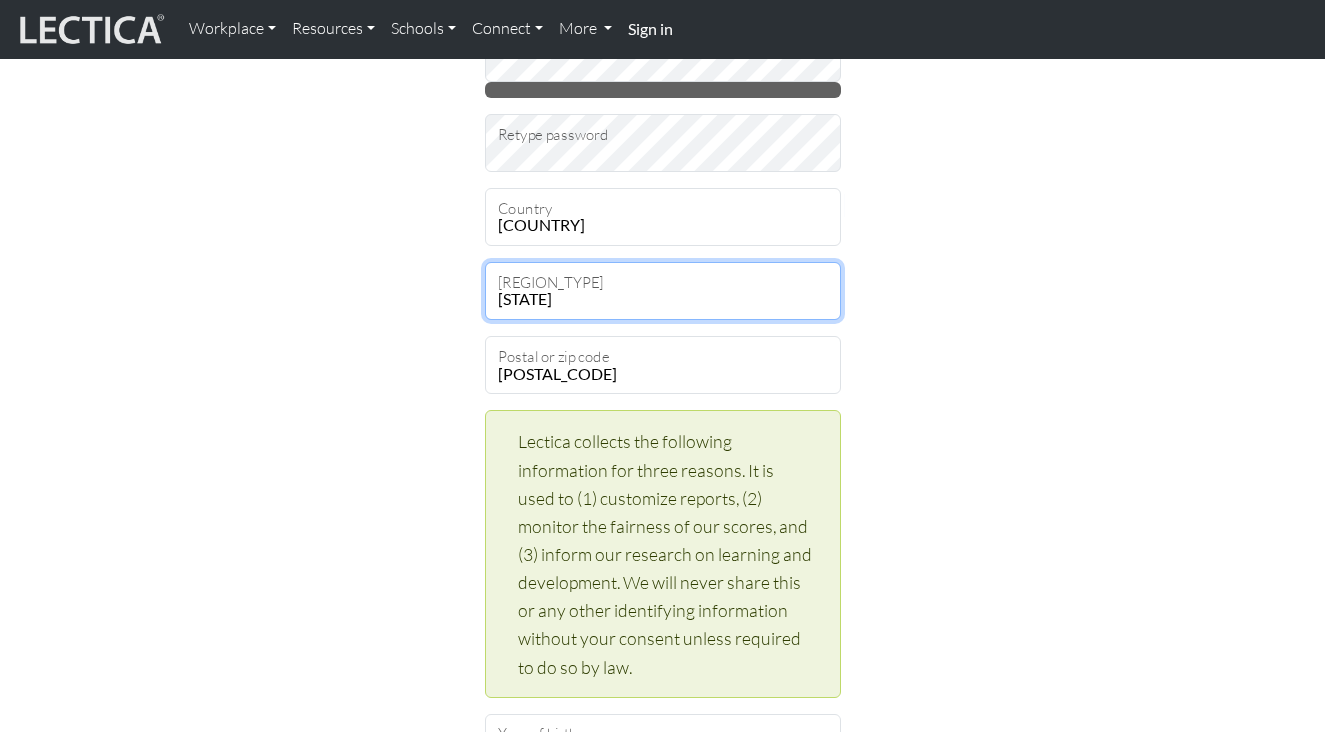 click on "Select
Aakk,r
Aargau
Abashis Raioni
Aberdeen City
Aberdeenshire
Abia
Abkhazia
Abra
Abruzzi
Abseron
Abu Dhabi
Abyan
Aceh
Acklins and Crooked Islands
Acquaviva
Acre
Adamaoua
Adamawa
Adan
Adana
Ad Dakhiliyah
Ad Dali
Ad Daqahliyah
Ad Dawhah
Adigenis Raioni
Adis Abeba
Adiyaman
Adjumani
Adrar
Adrar
Adygeya, Republic of
Aerodrom
Afar
Afyonkarahisar
Agadez
Agalega Islands
Agcabadi
Agdam
Agdas
Aginsky Buryatsky AO
Agneby
Agri
Agstafa
Agsu
Aguascalientes
Agusan del Norte
Agusan del Sur
Ahal
Ahuachapan
Aiana
Aichi
Aiga-i-le-Tai
Ain Defla
Ain Temouchent
Aisen del General Carlos Ibane
Aitolia kai Akarnania
Aiwo
Aizkraukles
Ajaria
Ajdabiya
Ajdovscina Commune
Ajlun
Ajman
Akershus
Akhaia" at bounding box center (663, 291) 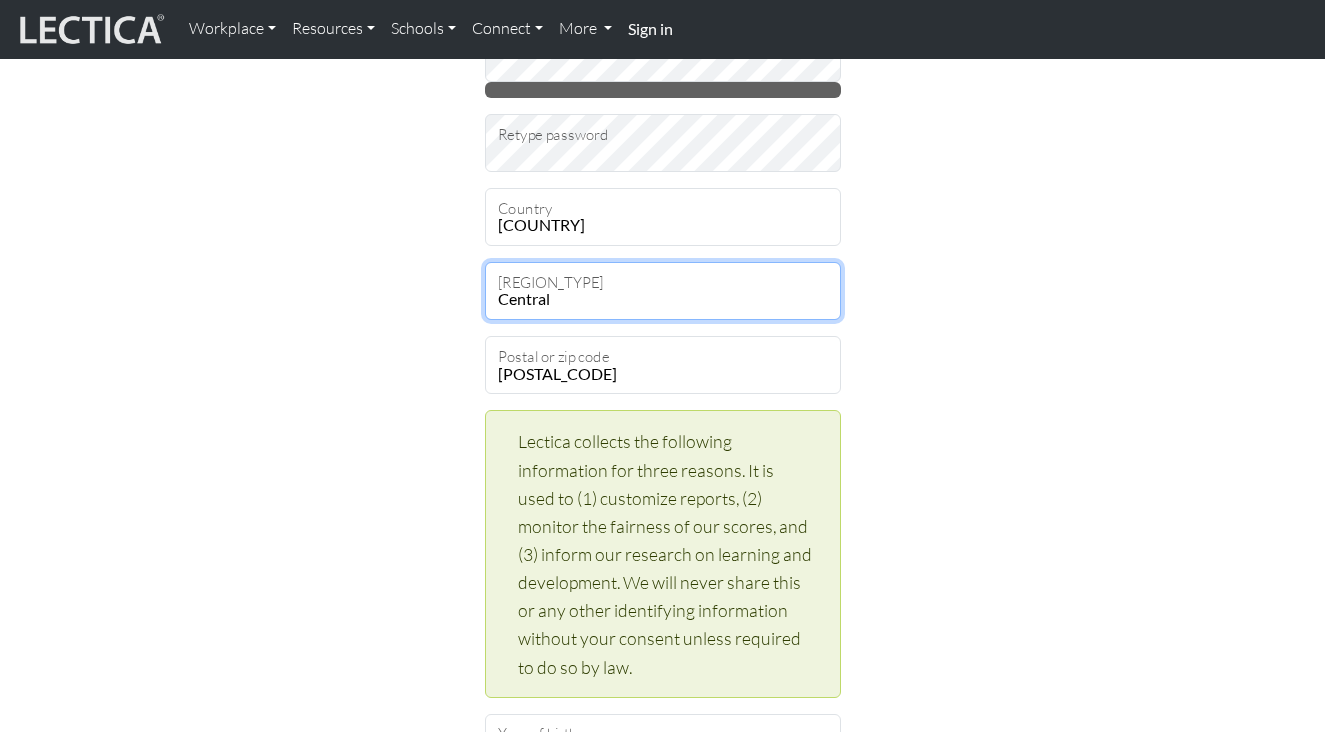 select on "5477" 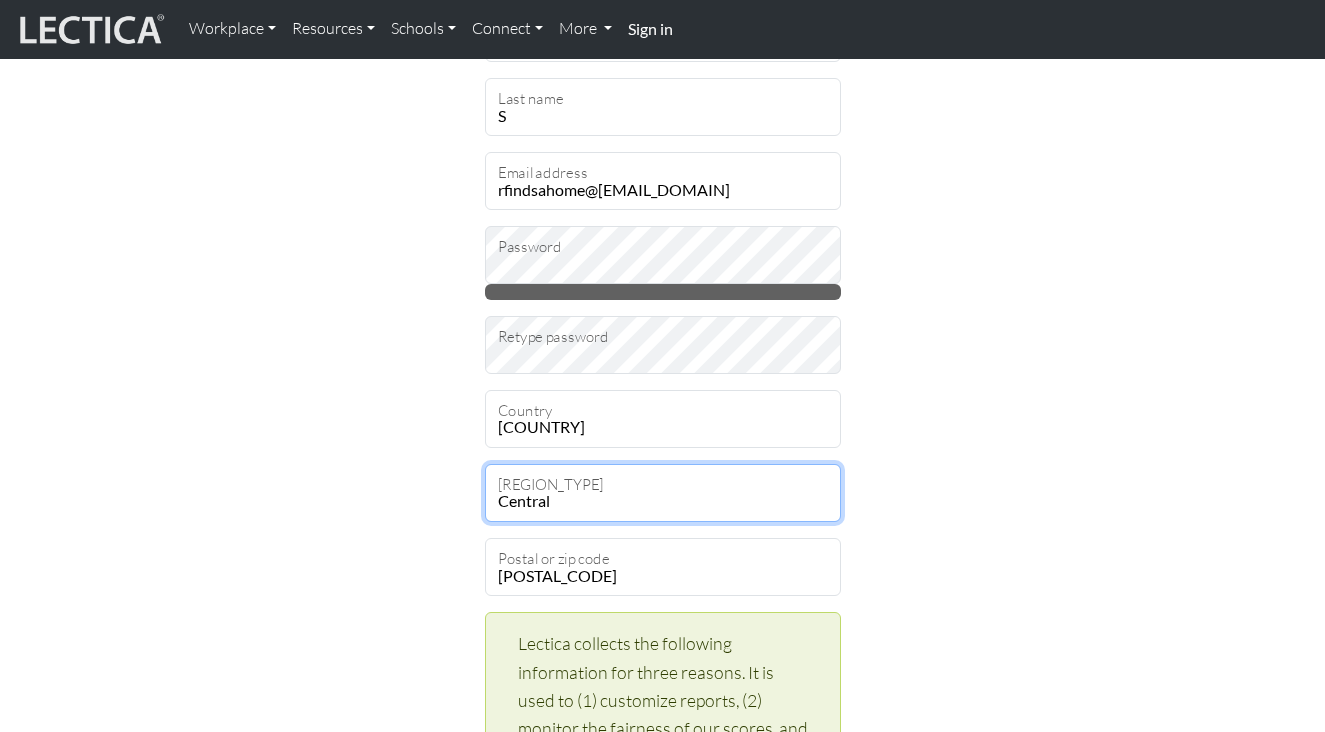 scroll, scrollTop: 184, scrollLeft: 0, axis: vertical 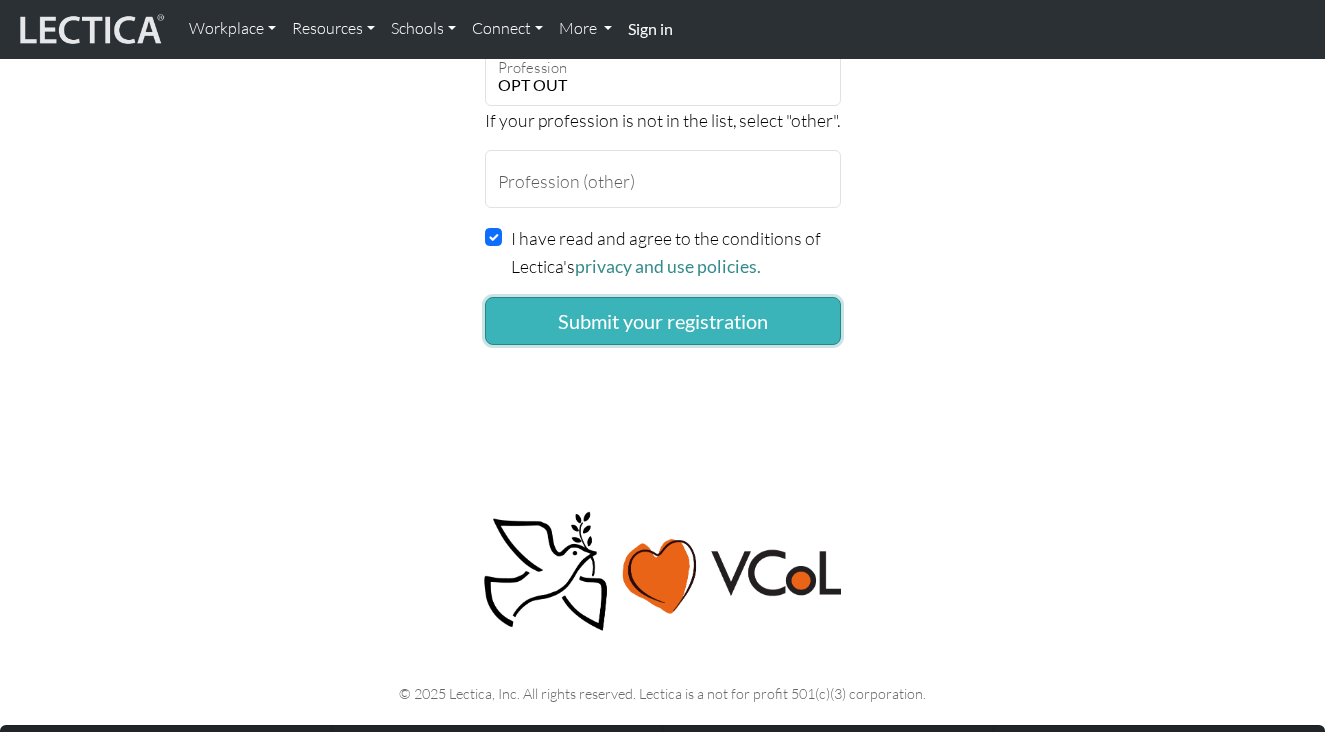 click on "Submit your registration" at bounding box center (663, 321) 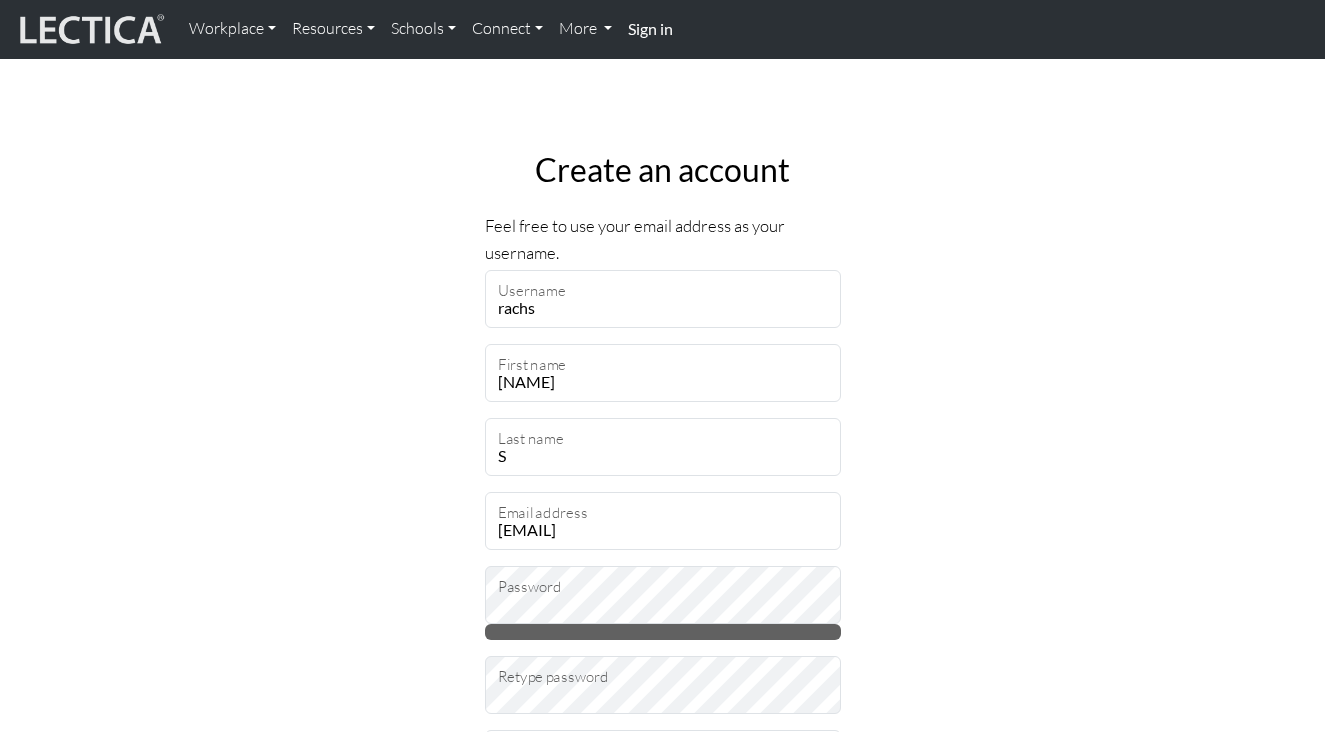 scroll, scrollTop: 0, scrollLeft: 0, axis: both 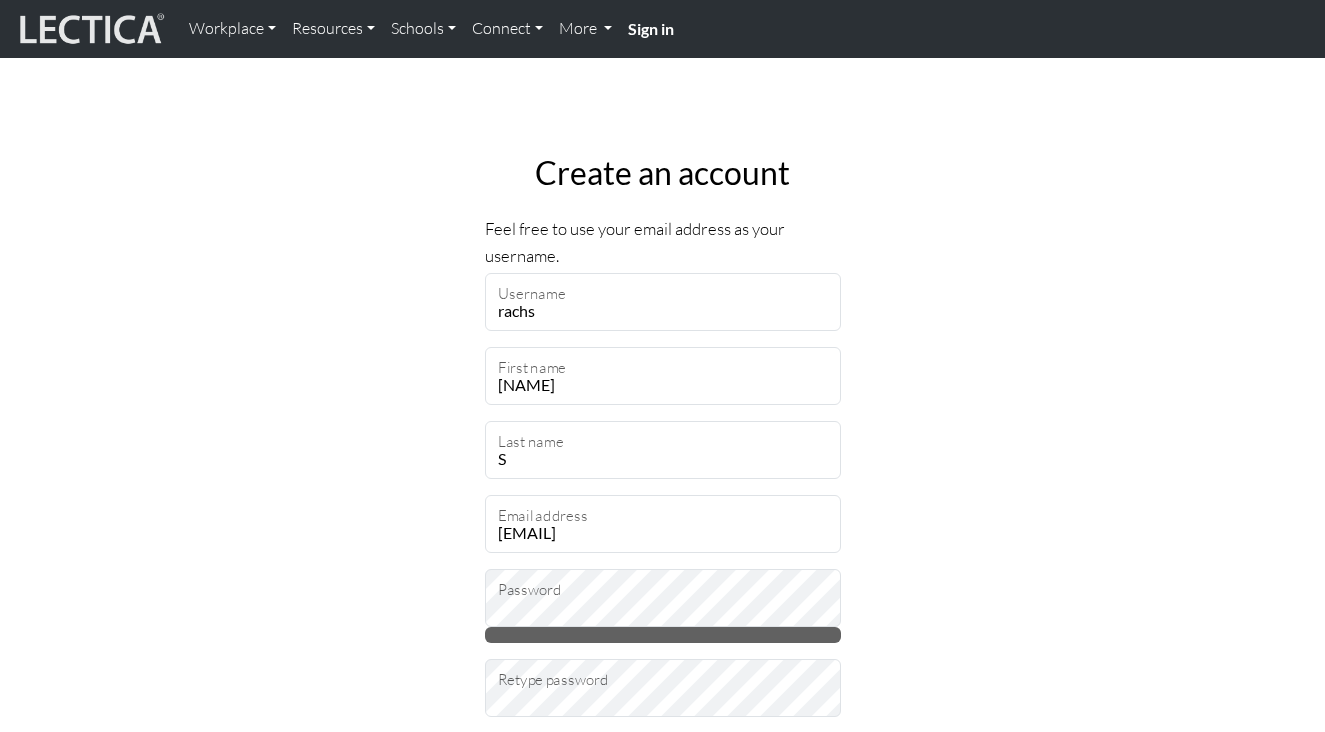 click on "Sign in" at bounding box center [651, 28] 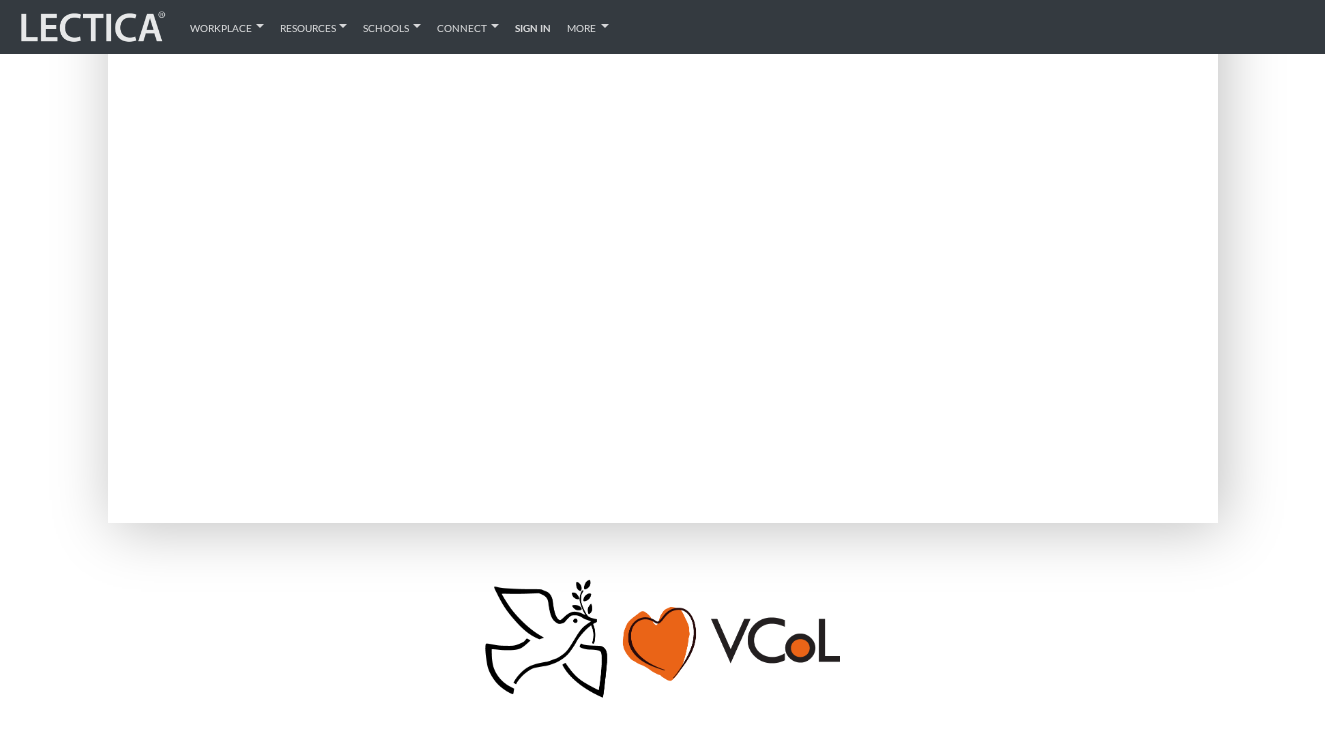 scroll, scrollTop: 391, scrollLeft: 0, axis: vertical 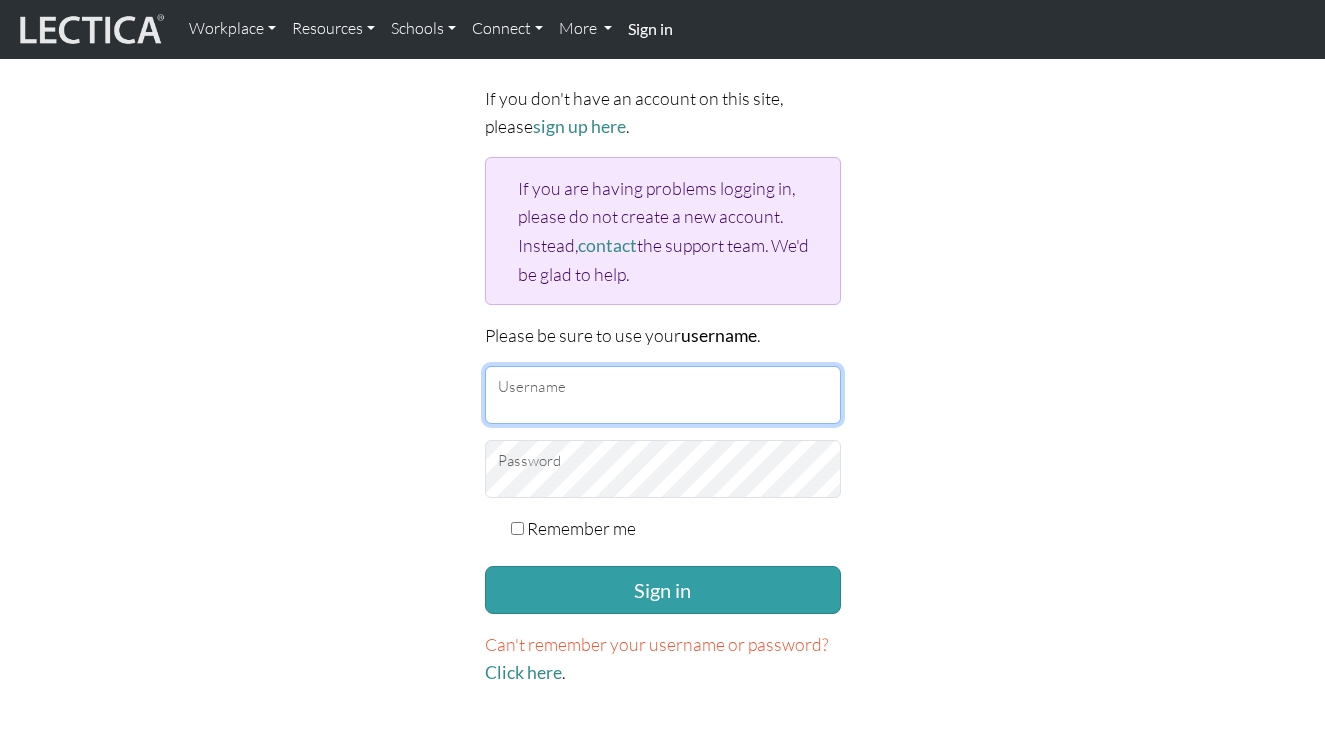 click on "Username" at bounding box center [663, 395] 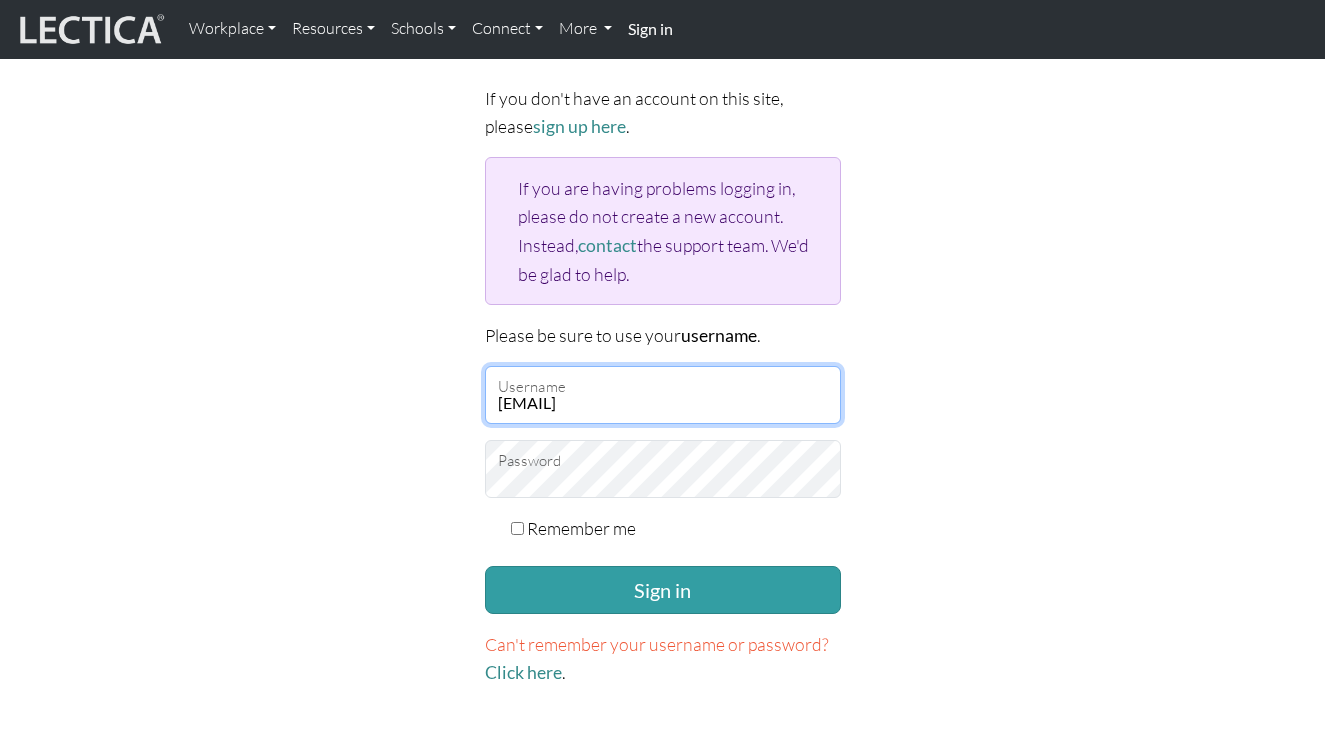 type on "[EMAIL]" 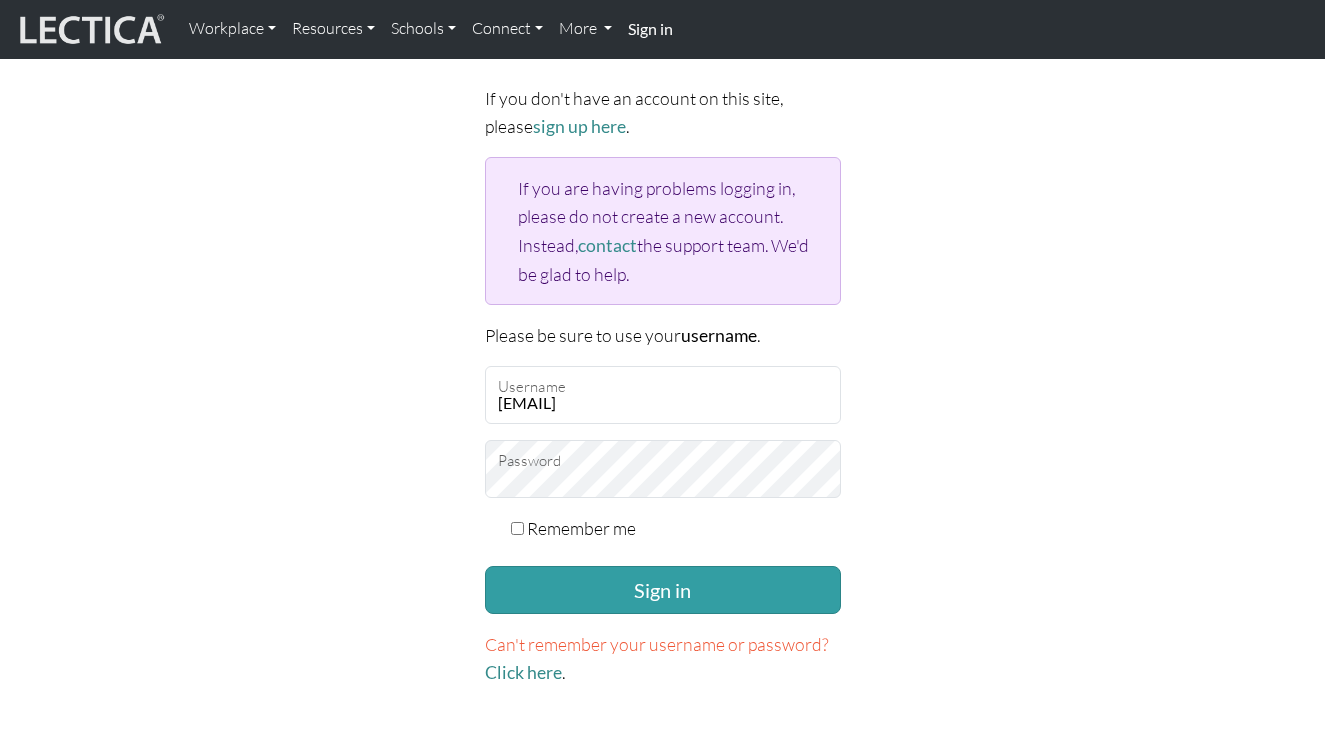 click on "Remember me" at bounding box center [517, 528] 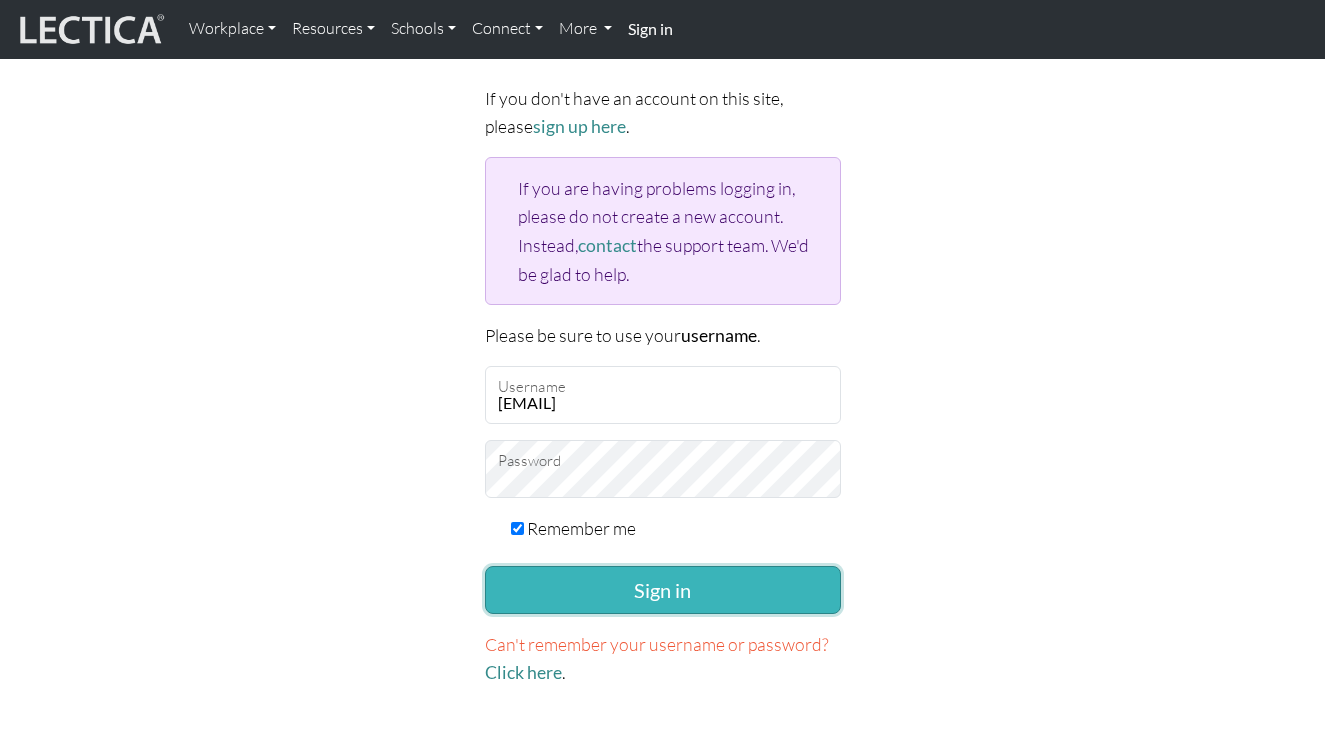 click on "Sign in" at bounding box center [663, 590] 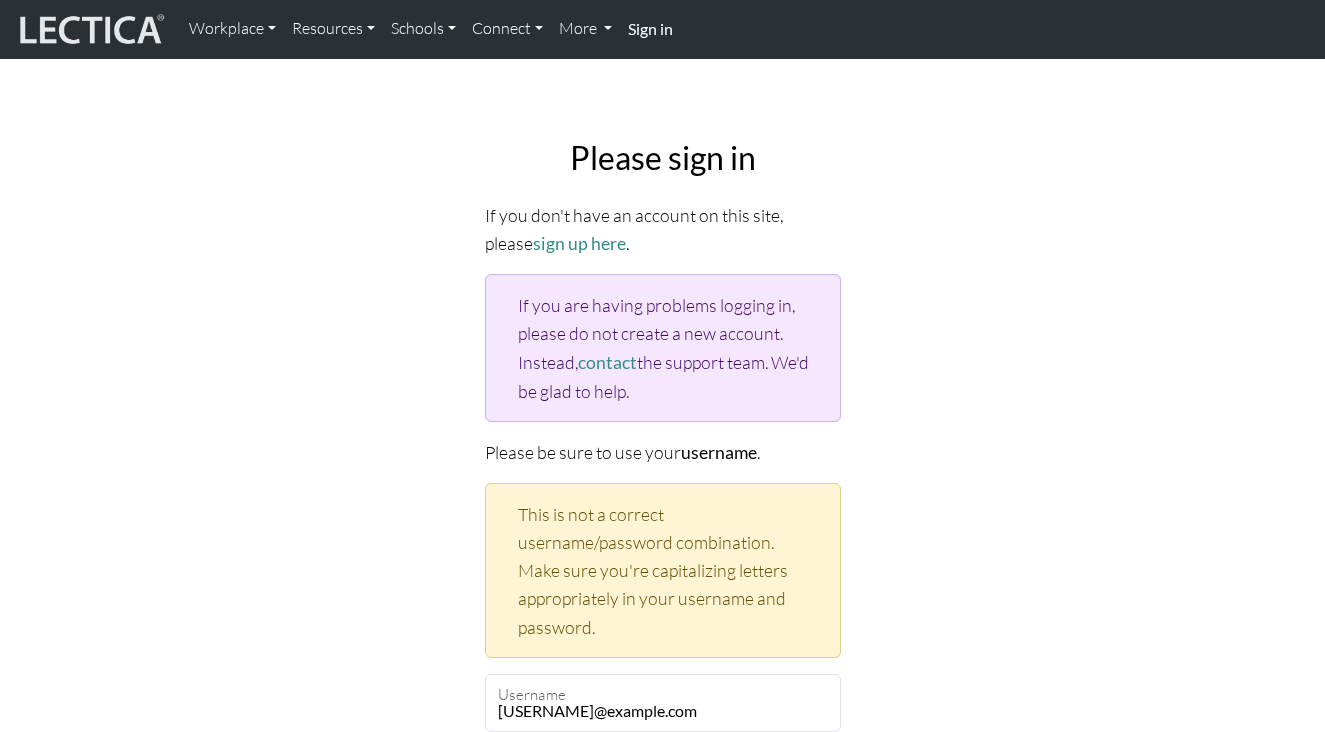 scroll, scrollTop: 35, scrollLeft: 0, axis: vertical 